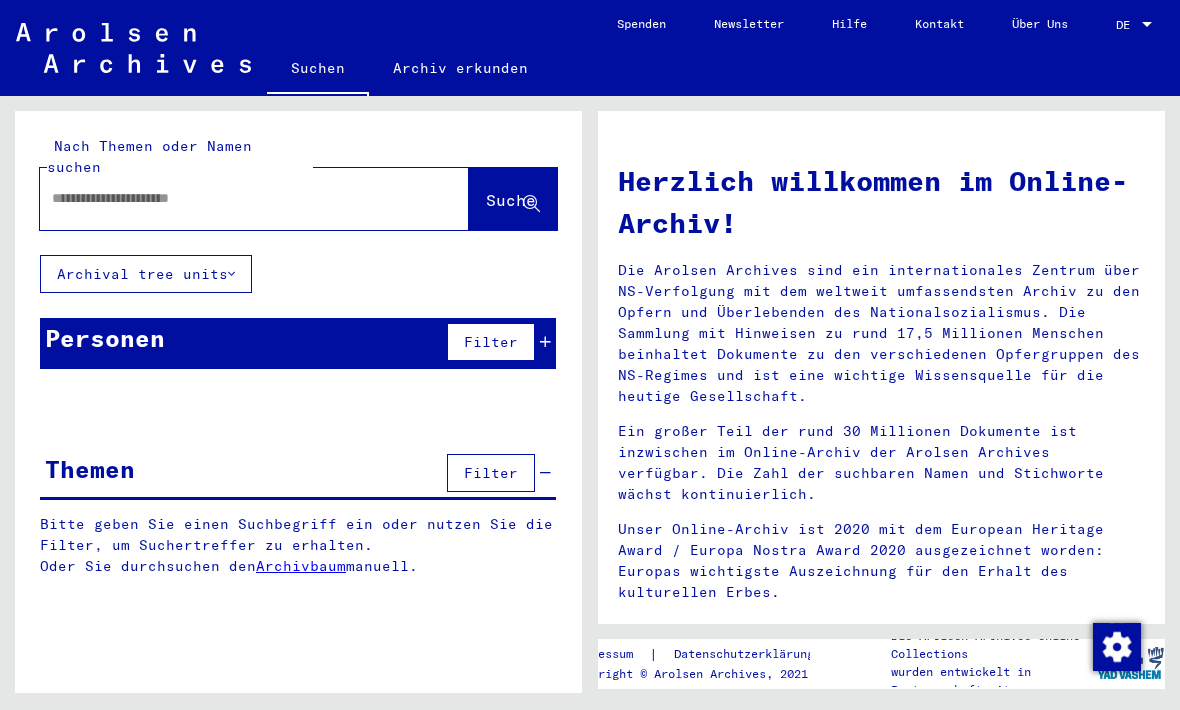 scroll, scrollTop: 0, scrollLeft: 353, axis: horizontal 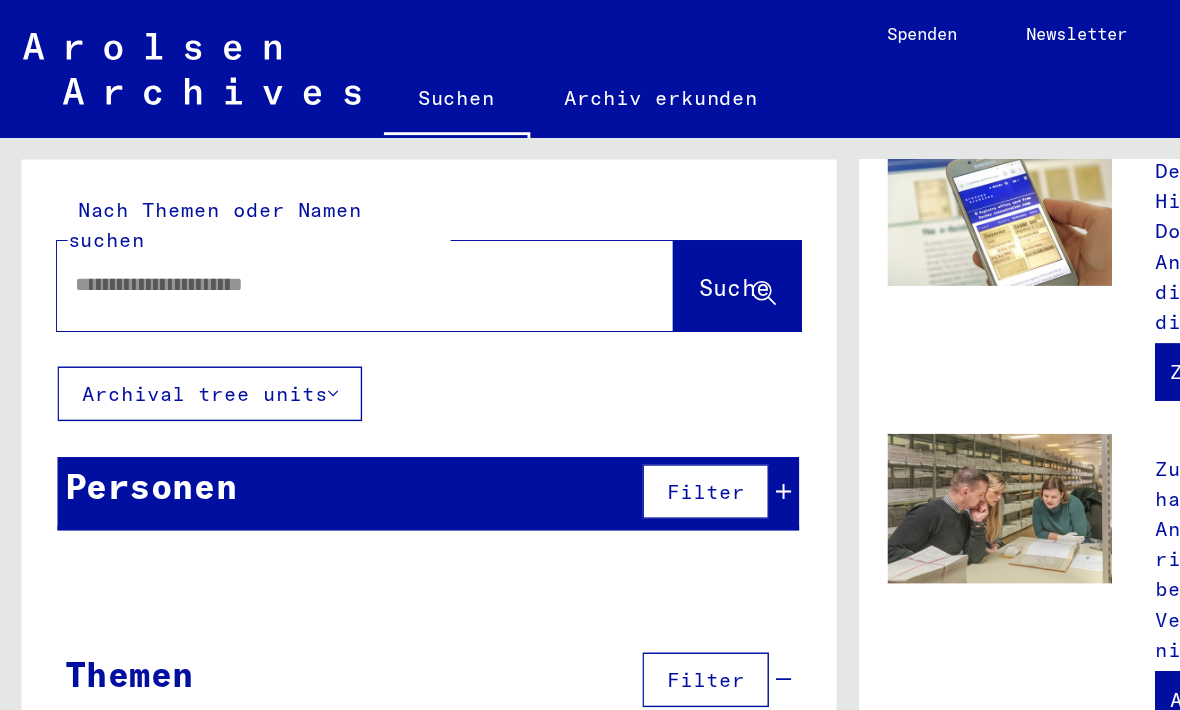 click at bounding box center (230, 198) 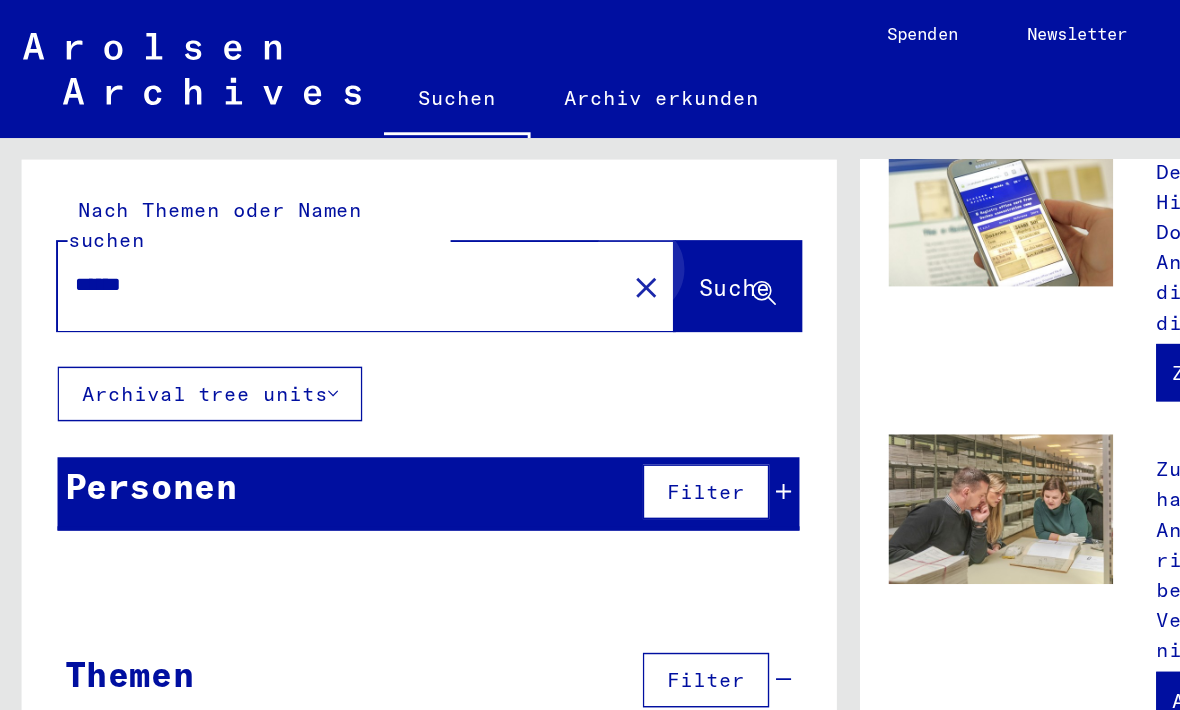click on "Suche" 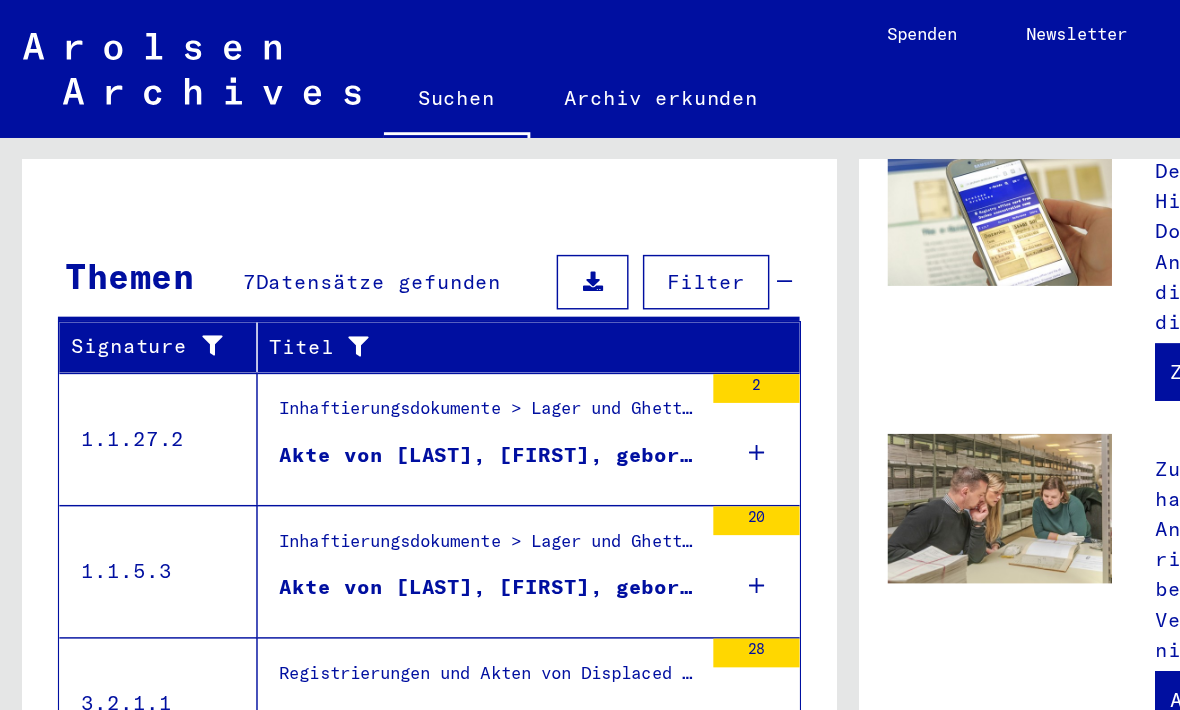 scroll, scrollTop: 262, scrollLeft: 0, axis: vertical 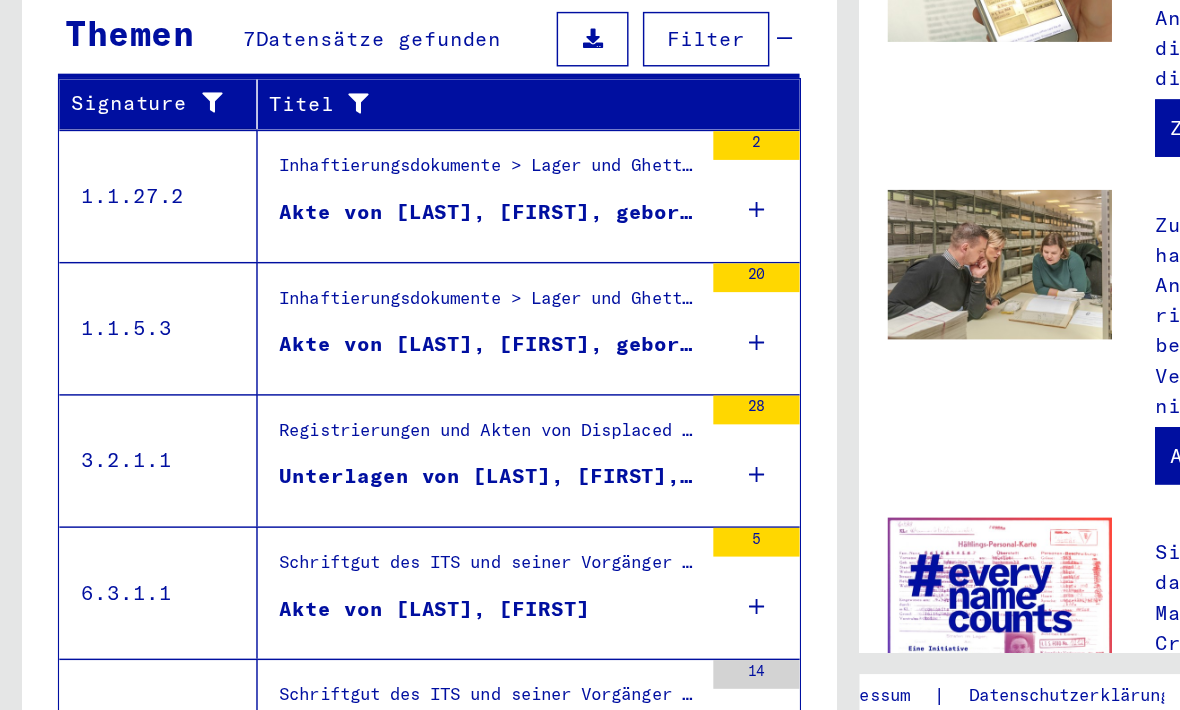 click on "Alle Ergebnisse anzeigen" at bounding box center [165, 750] 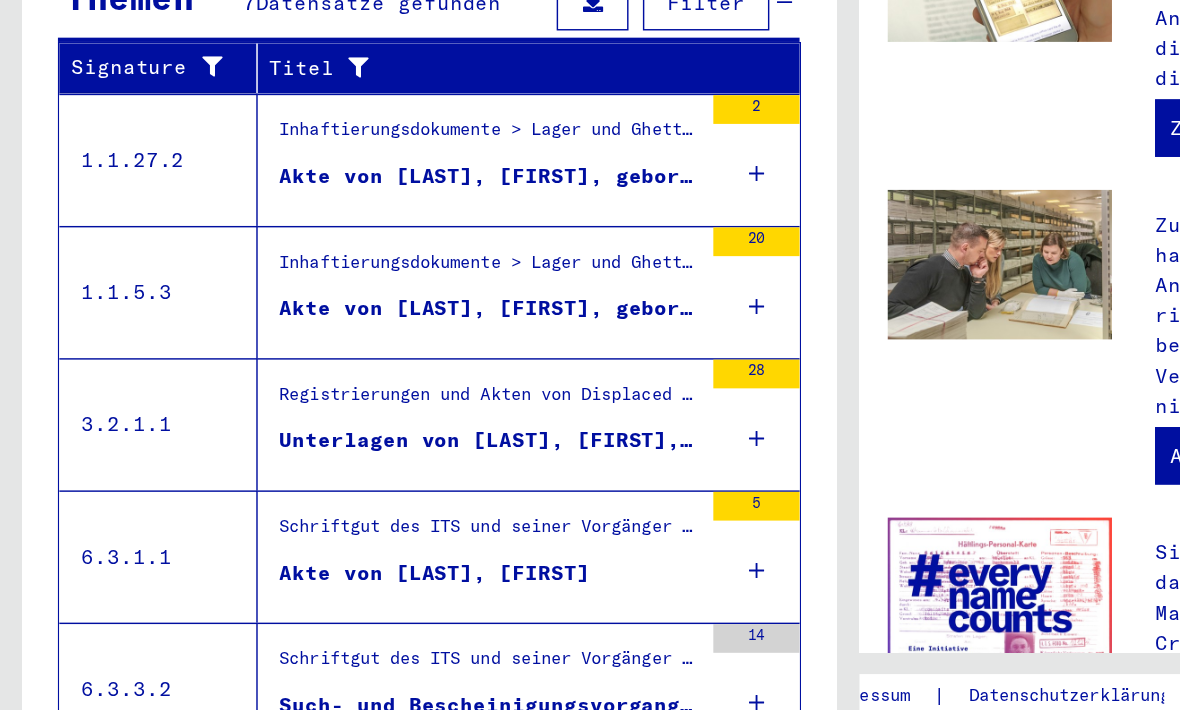scroll, scrollTop: 331, scrollLeft: 0, axis: vertical 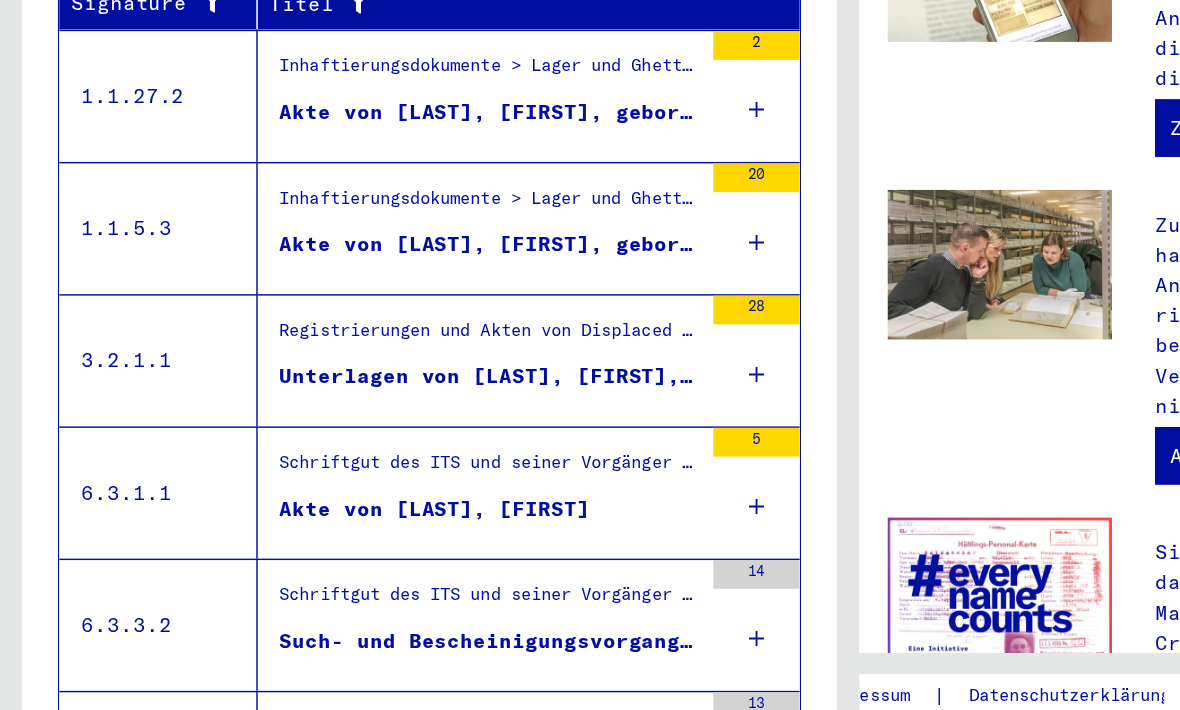 click on "Such- und Bescheinigungsvorgang Nr. 125.136 für [LAST], [FIRST] geboren [DATE]" at bounding box center (340, 621) 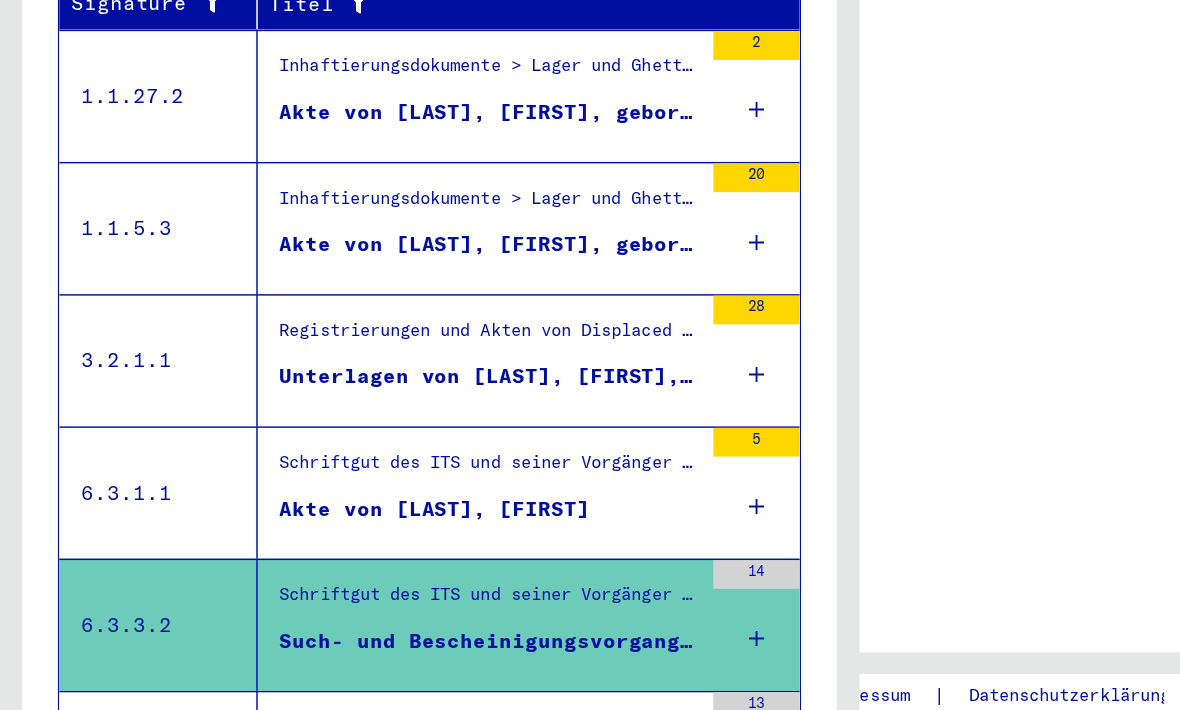 scroll, scrollTop: 0, scrollLeft: 0, axis: both 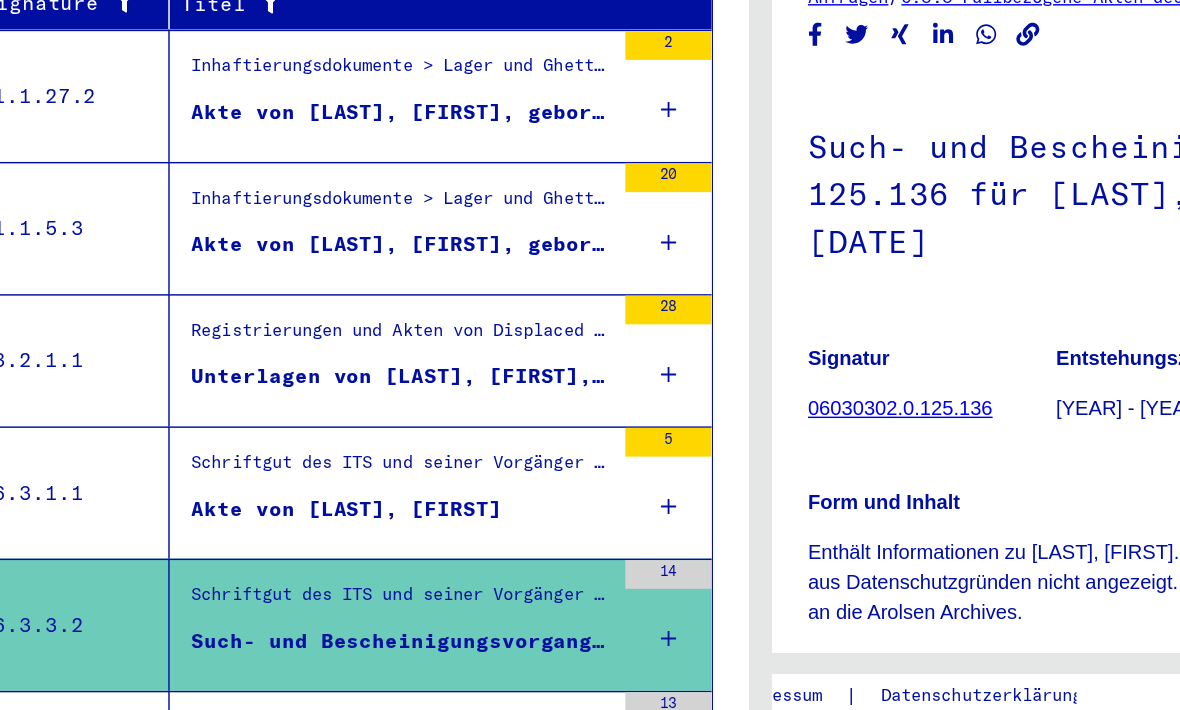 click on "Schriftgut des ITS und seiner Vorgänger > Bearbeitung von Anfragen > Fallbezogene Akten des ITS ab 1947 > T/D-Fallablage > Such- und Bescheinigungsvorgänge mit den (T/D-) Nummern von 1 bis 249.999 > Such- und Bescheinigungsvorgänge mit den (T/D-) Nummern von 185.500 bis 185.999" at bounding box center [340, 682] 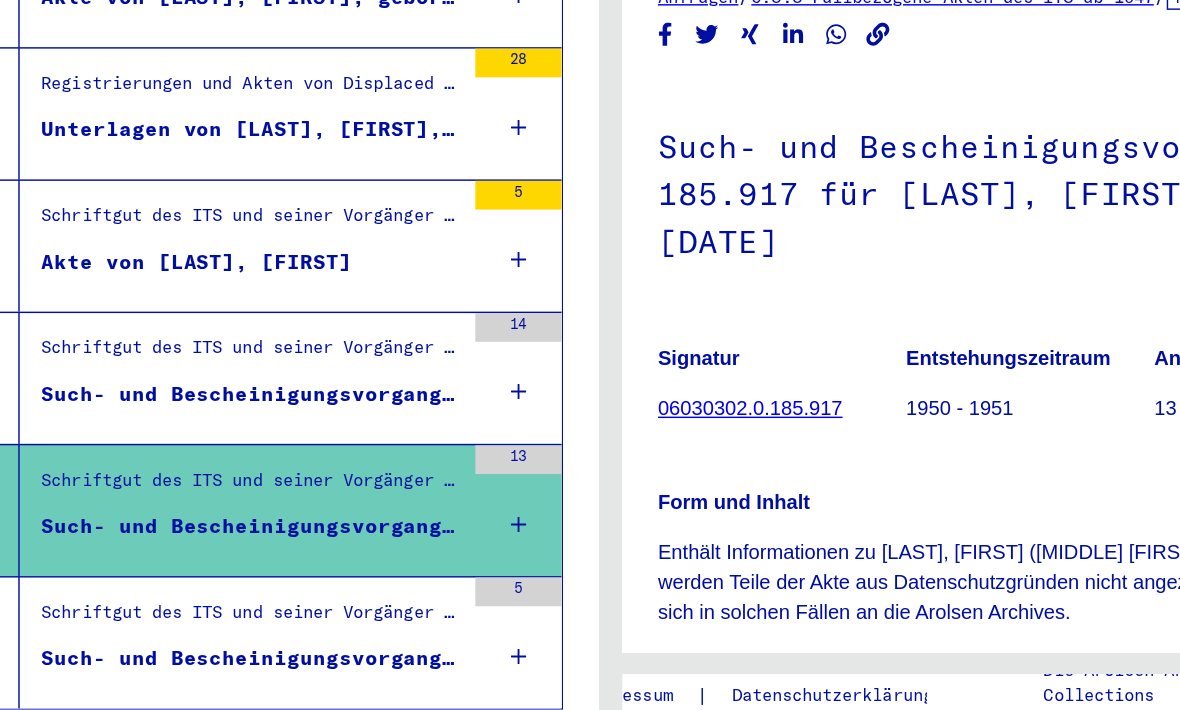 scroll, scrollTop: 502, scrollLeft: 0, axis: vertical 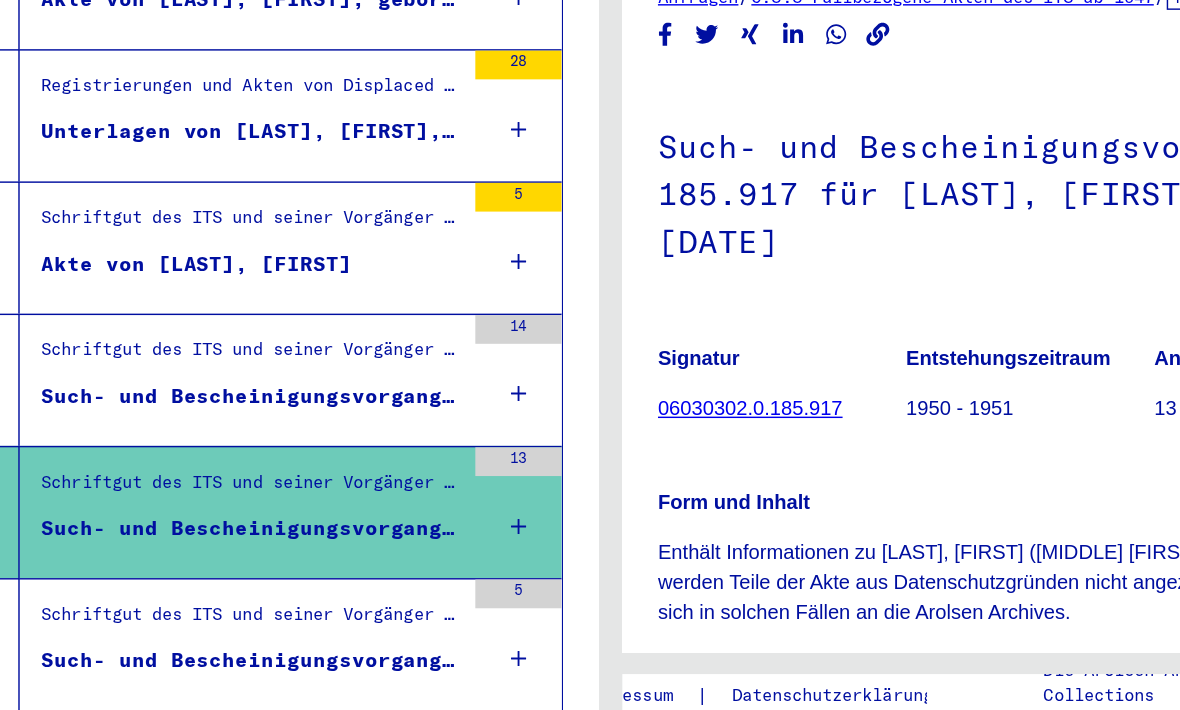 click on "Such- und Bescheinigungsvorgang Nr. 262.923 für [LAST], [FIRST] geboren [DATE]" at bounding box center (340, 629) 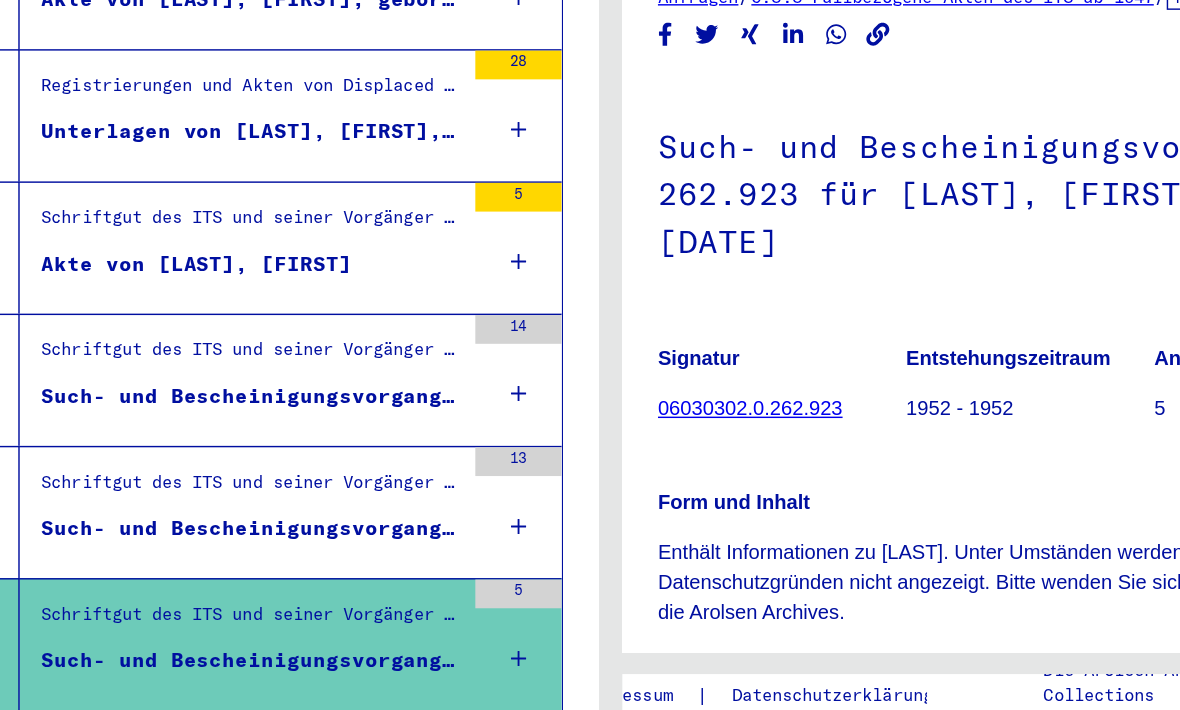 scroll, scrollTop: 0, scrollLeft: 0, axis: both 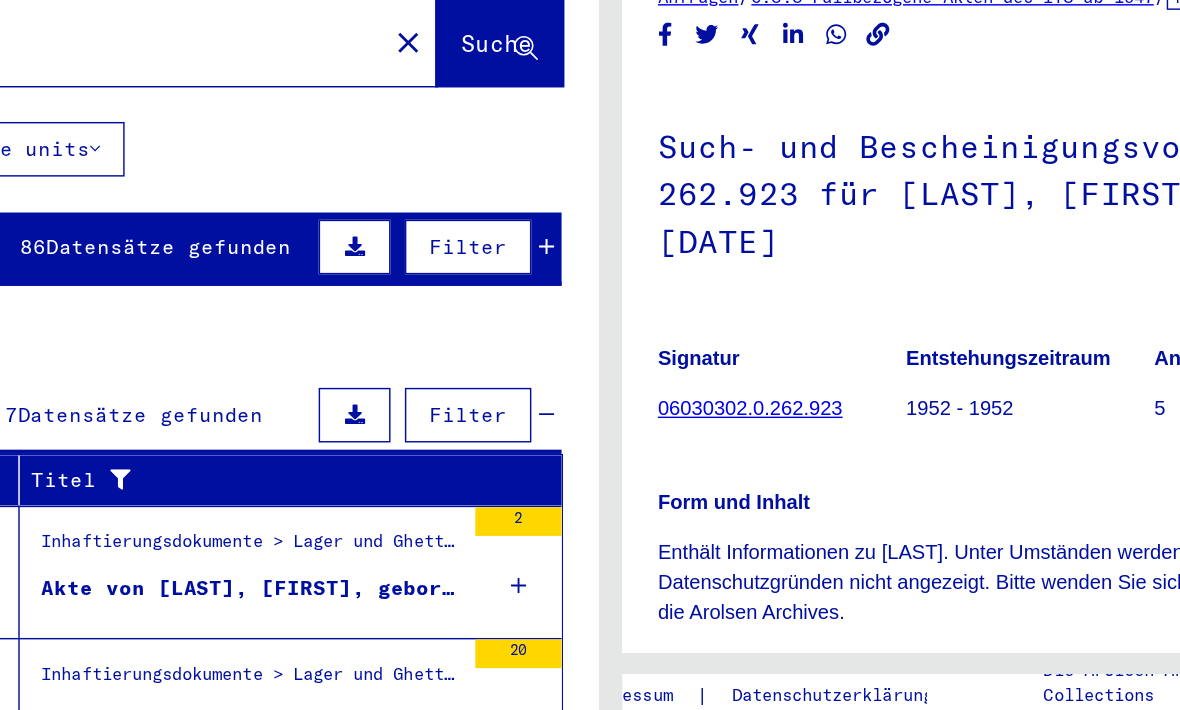 click on "Datensätze gefunden" at bounding box center [282, 342] 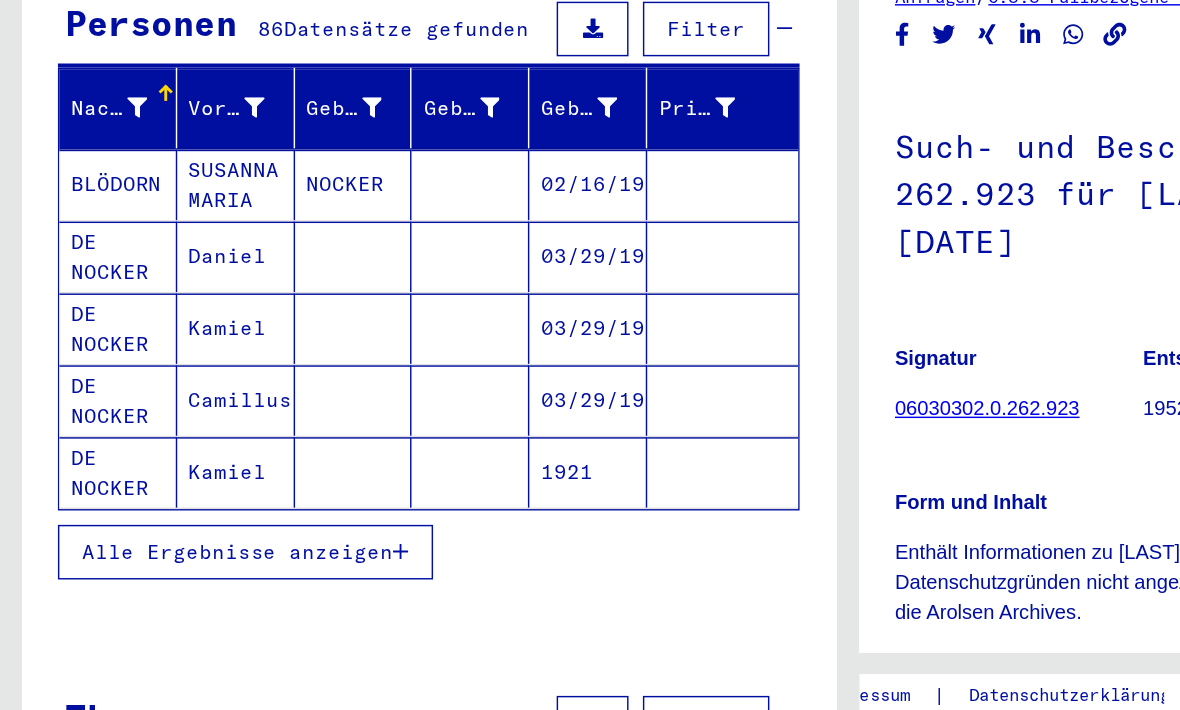 scroll, scrollTop: 160, scrollLeft: 0, axis: vertical 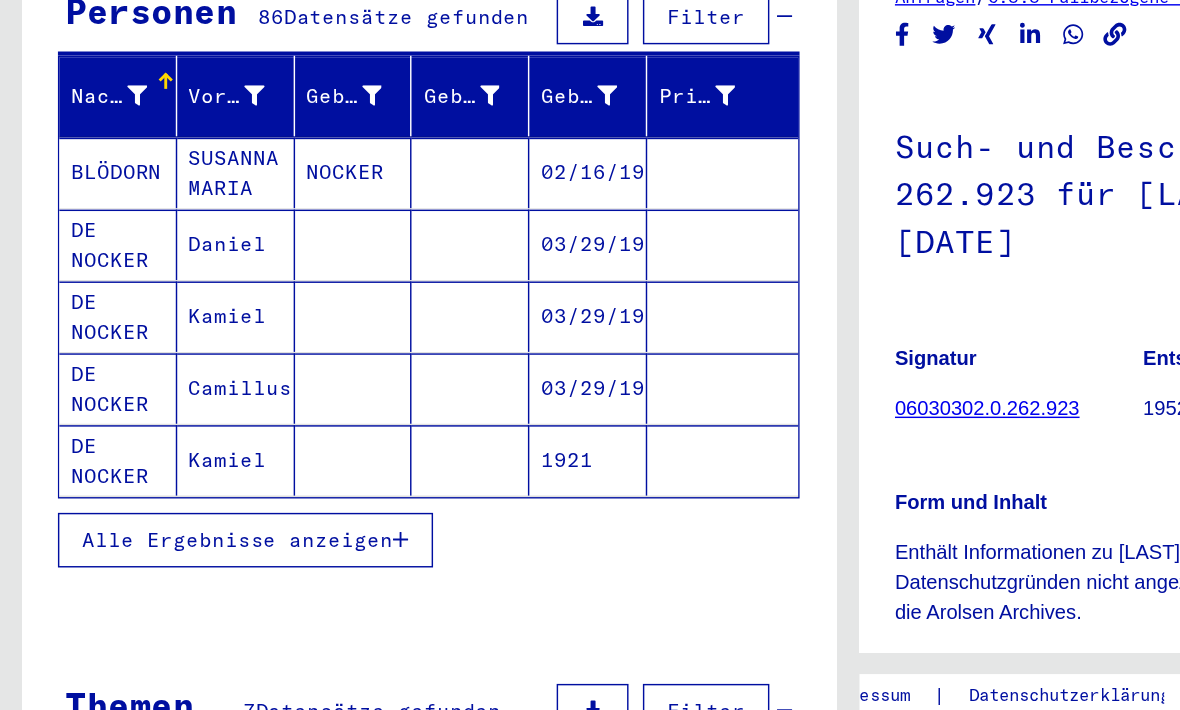 click on "Alle Ergebnisse anzeigen" at bounding box center (165, 546) 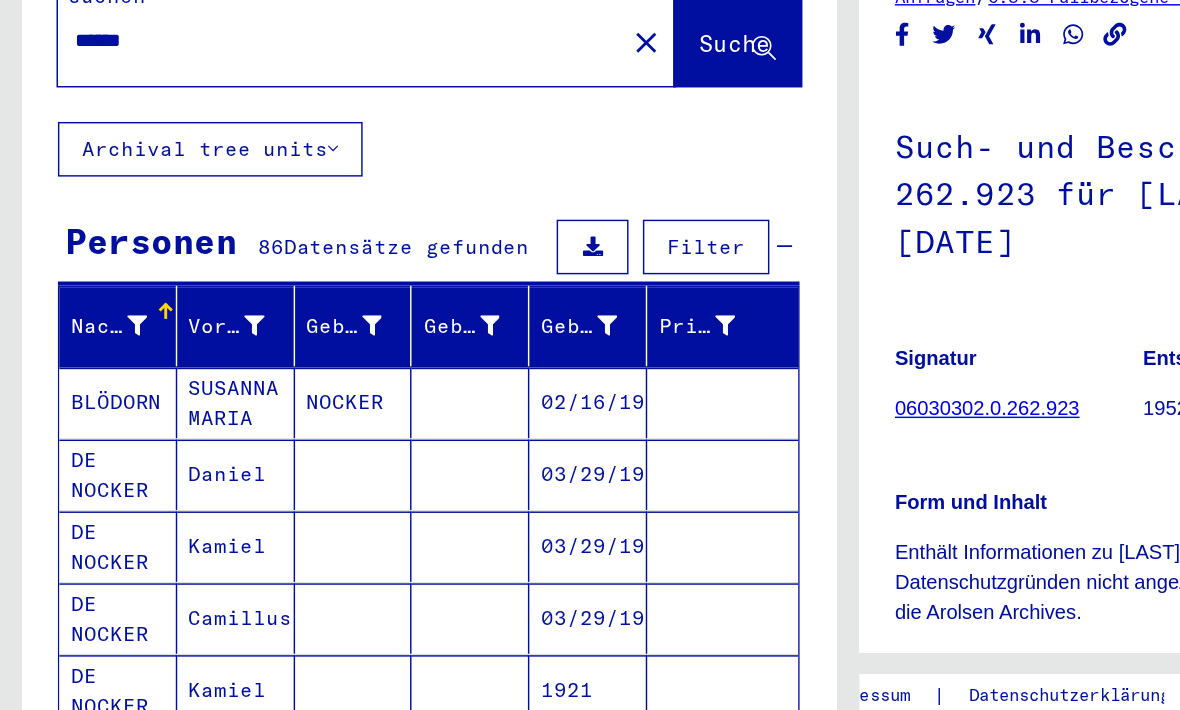 scroll, scrollTop: 0, scrollLeft: 0, axis: both 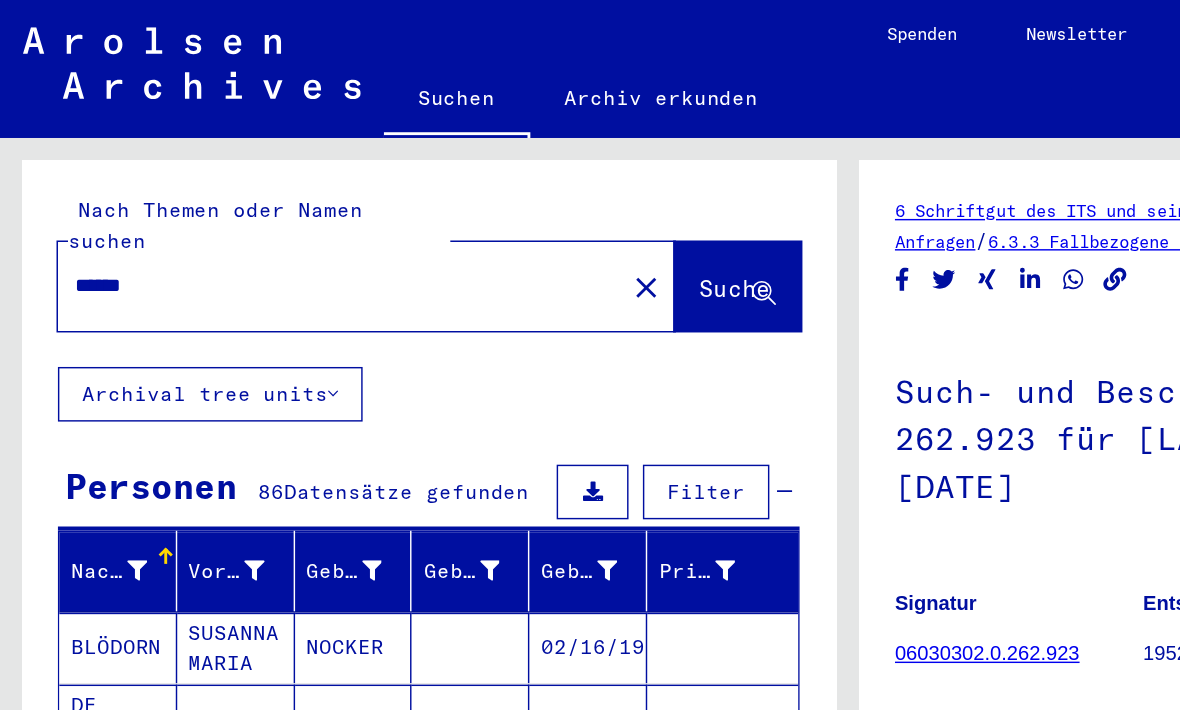 click on "******" at bounding box center [236, 198] 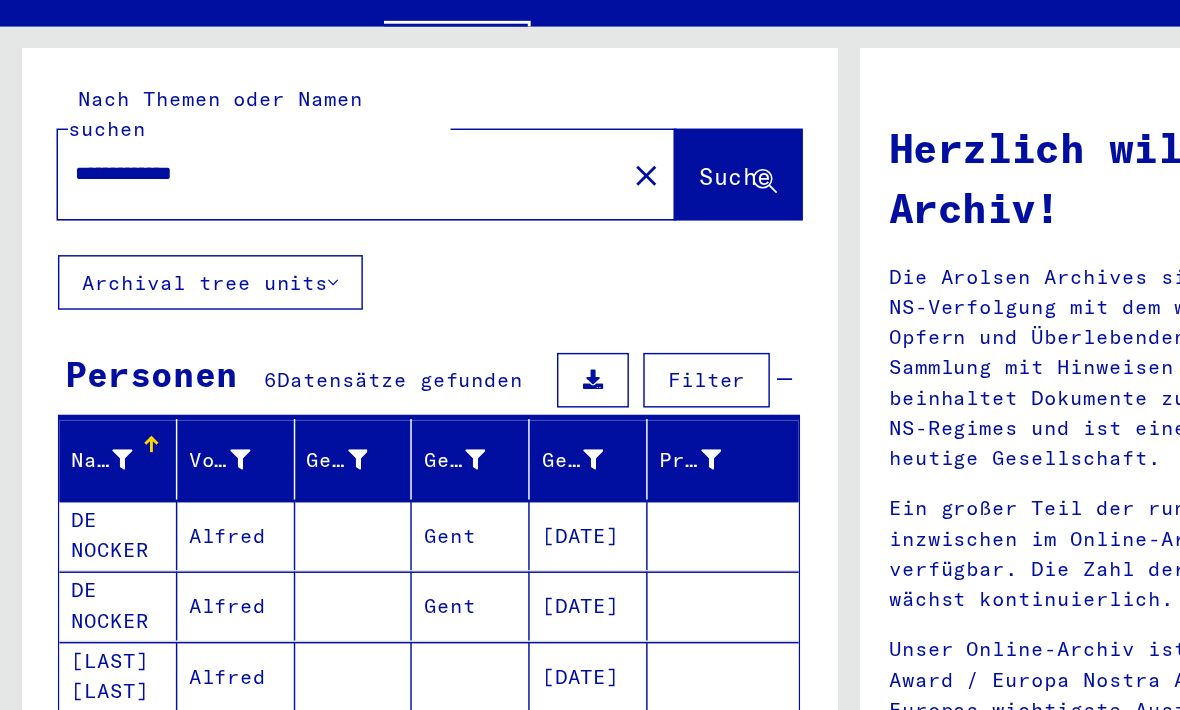 click on "Suche" 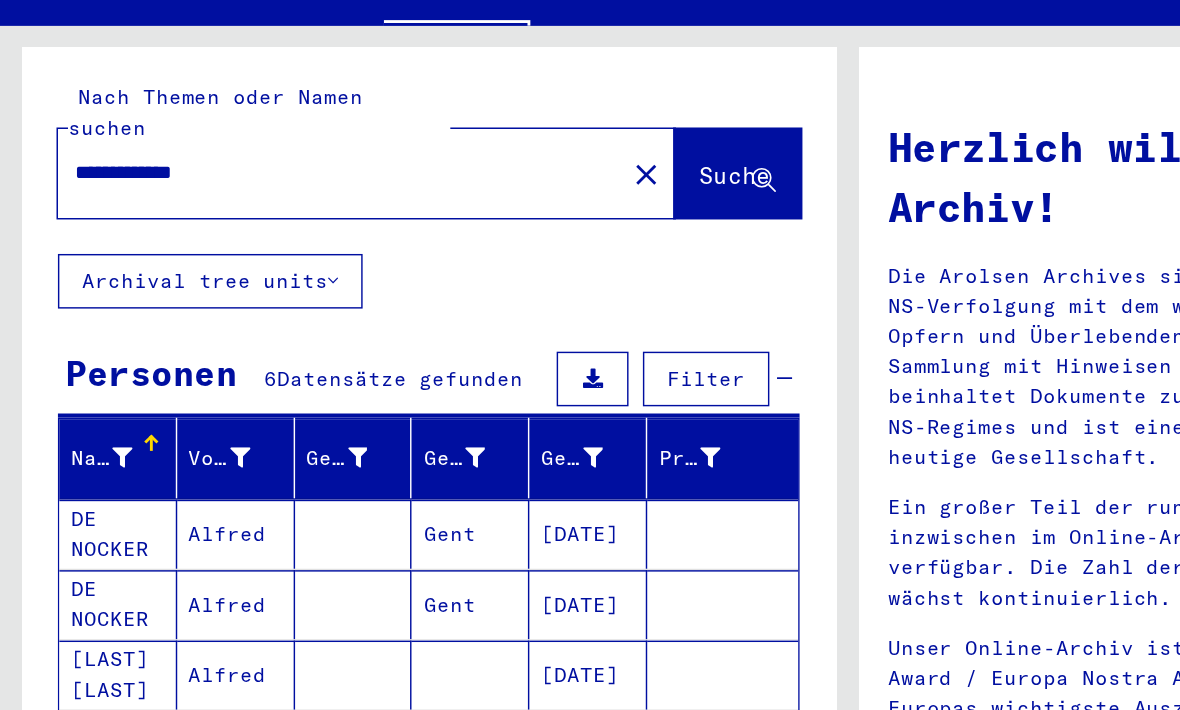 click on "Suche" 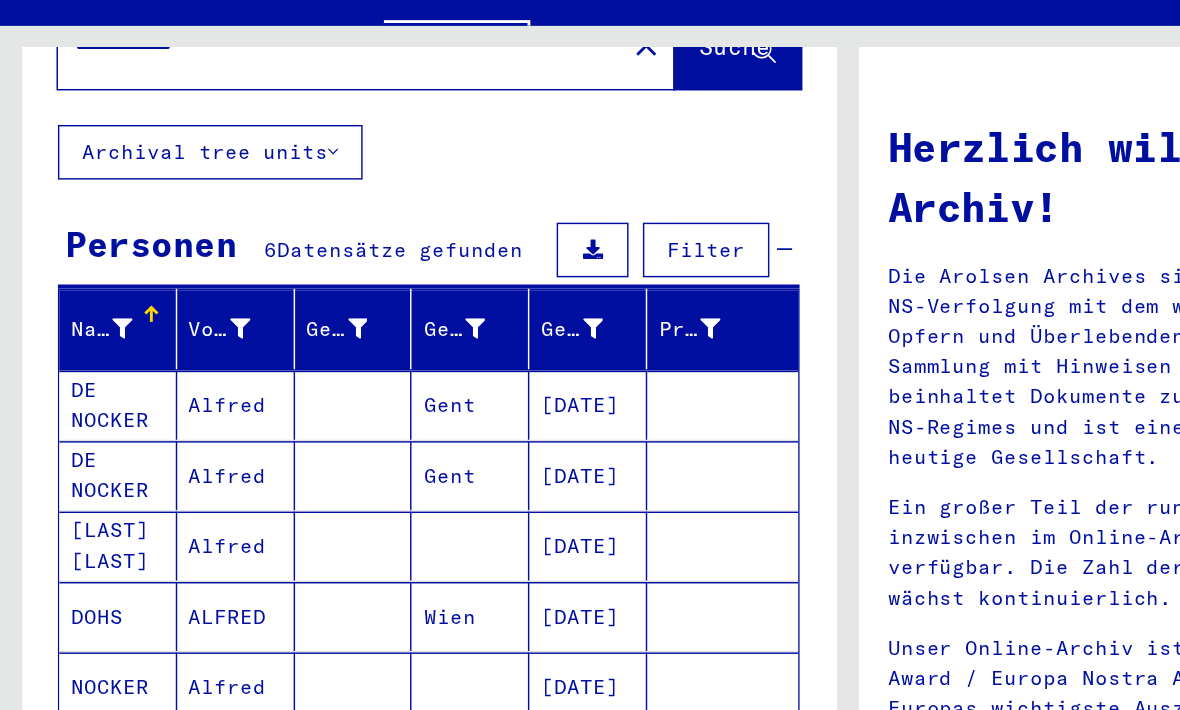 scroll, scrollTop: 89, scrollLeft: 0, axis: vertical 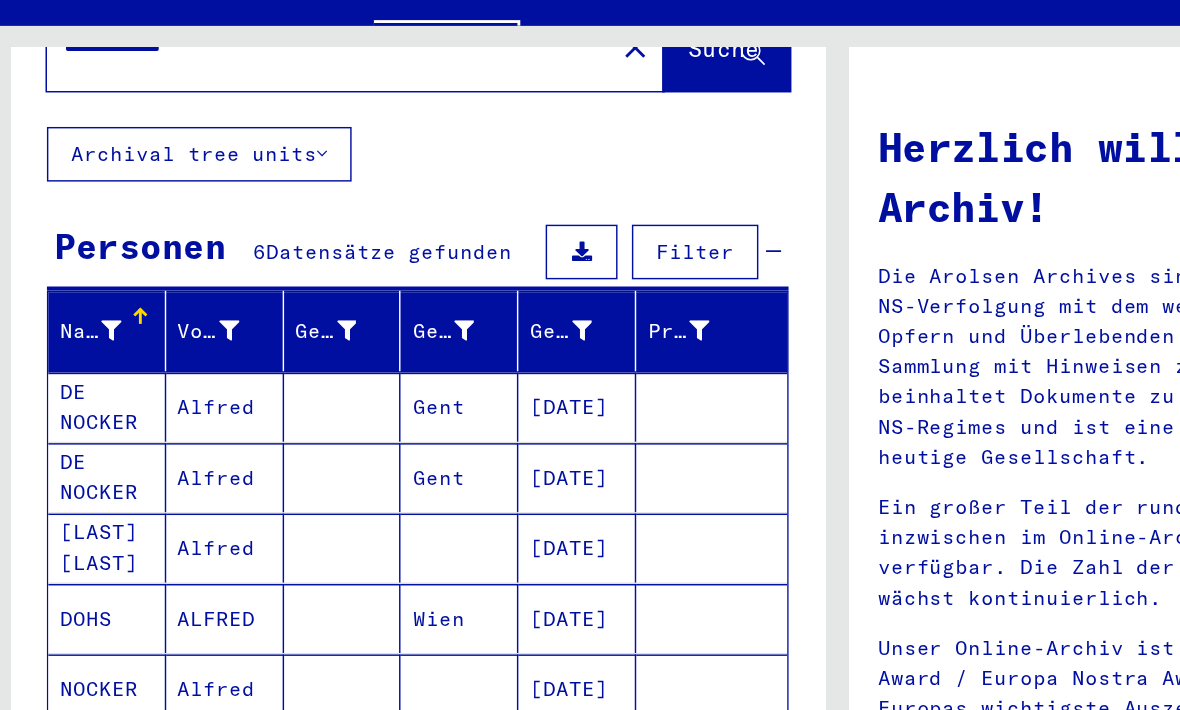 click on "NOCKER" 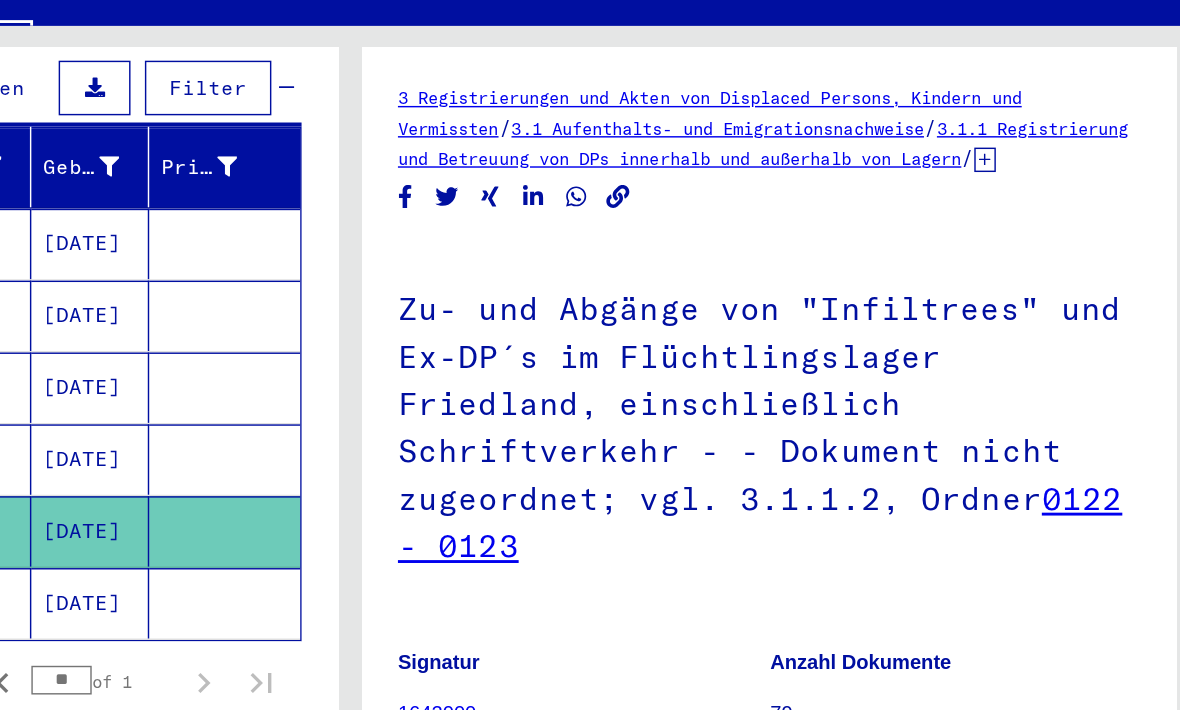 scroll, scrollTop: 202, scrollLeft: 0, axis: vertical 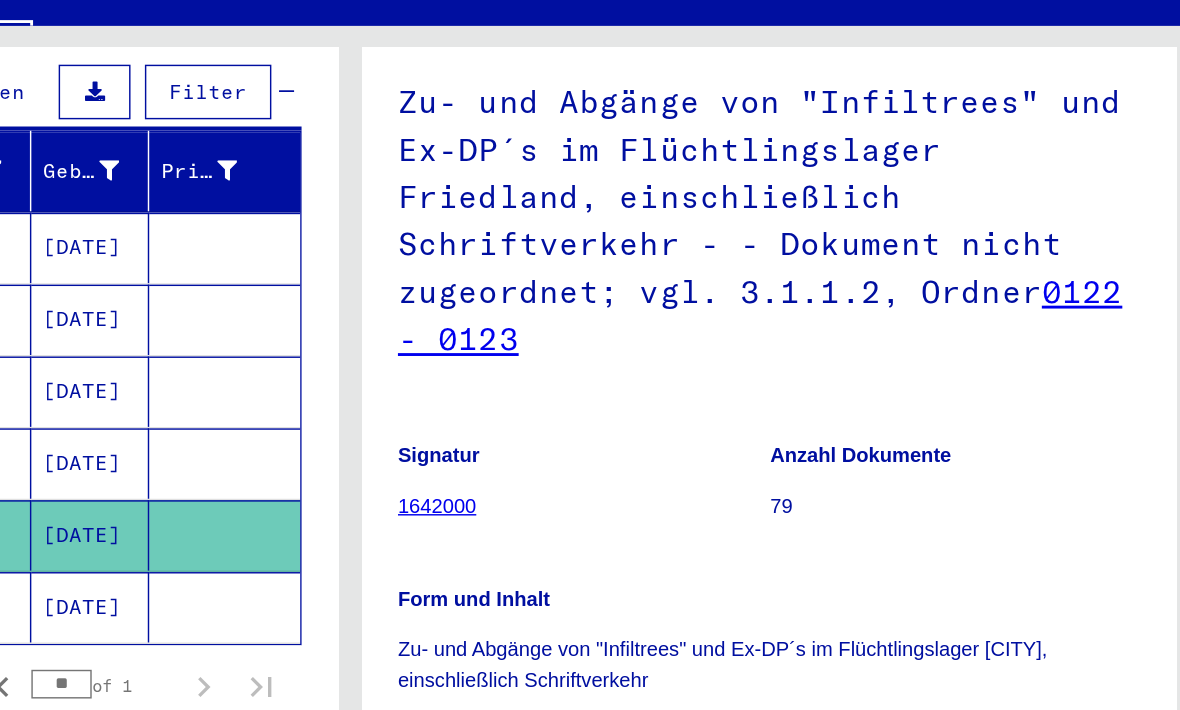 click on "0122 - 0123" 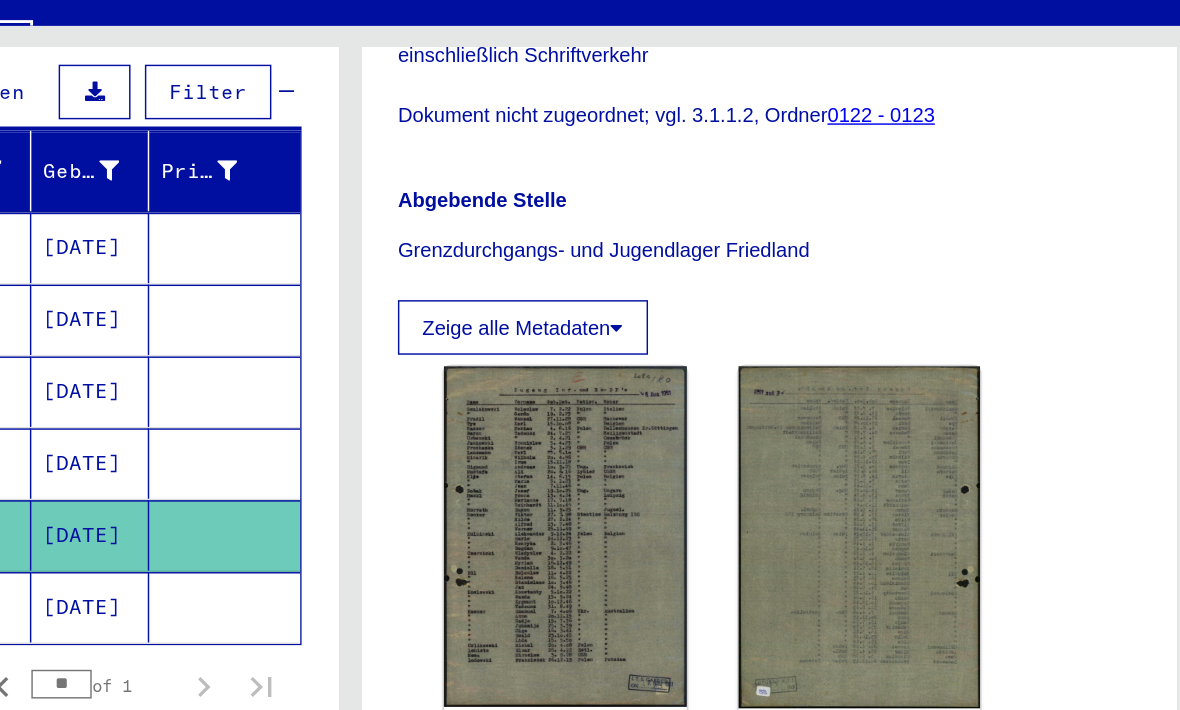scroll, scrollTop: 607, scrollLeft: 0, axis: vertical 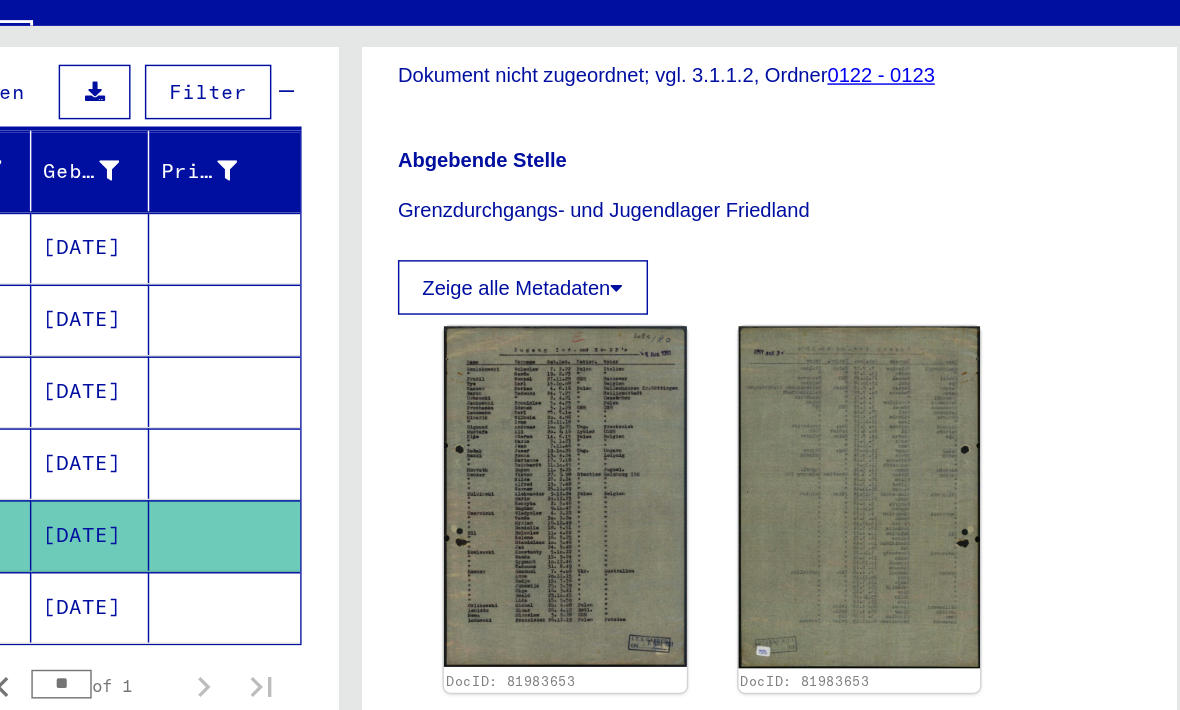 click 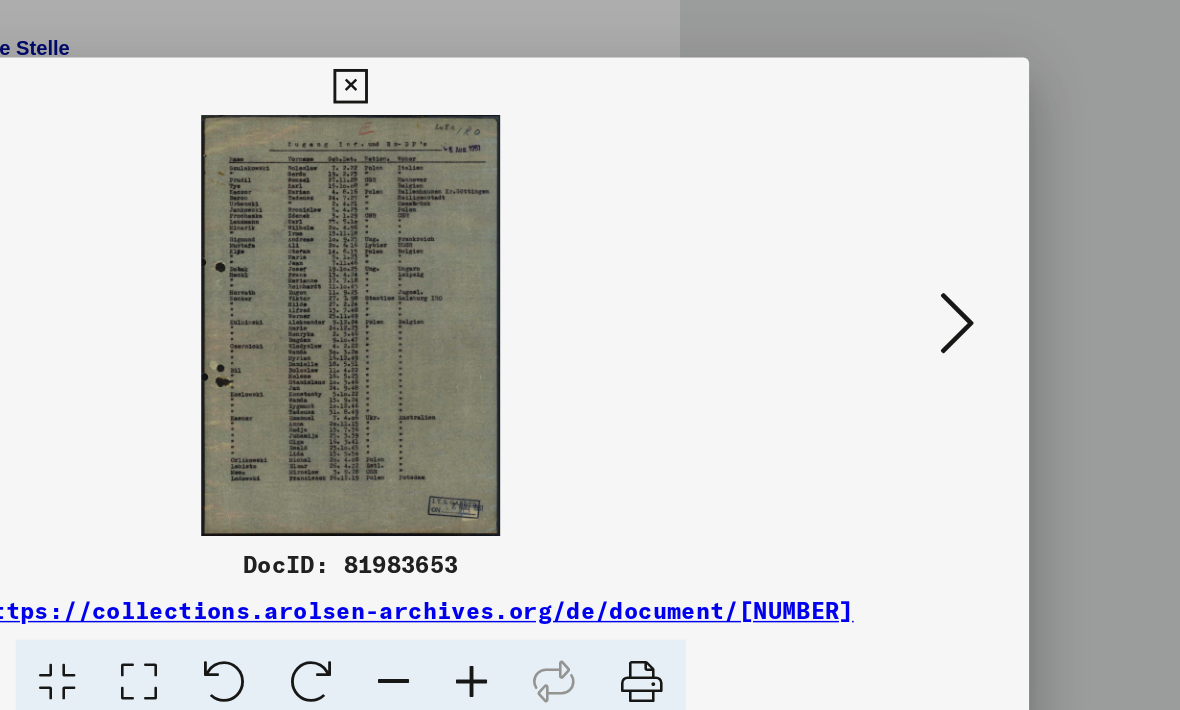 click at bounding box center [590, 304] 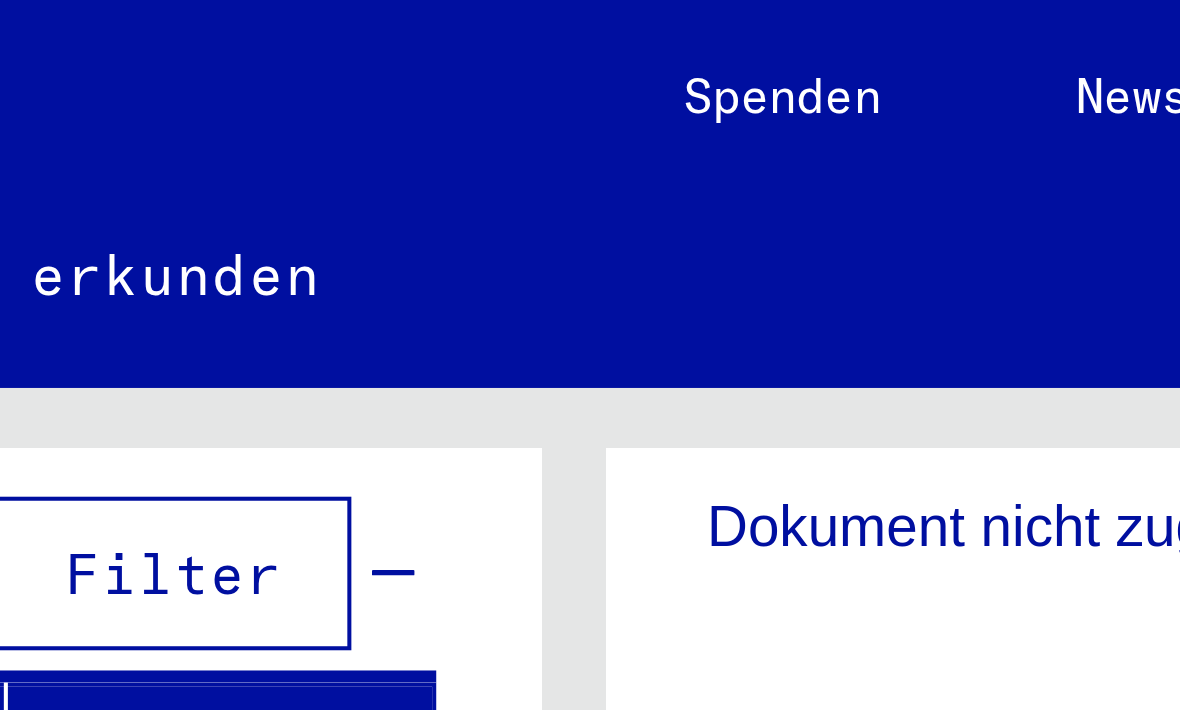 scroll, scrollTop: 0, scrollLeft: 0, axis: both 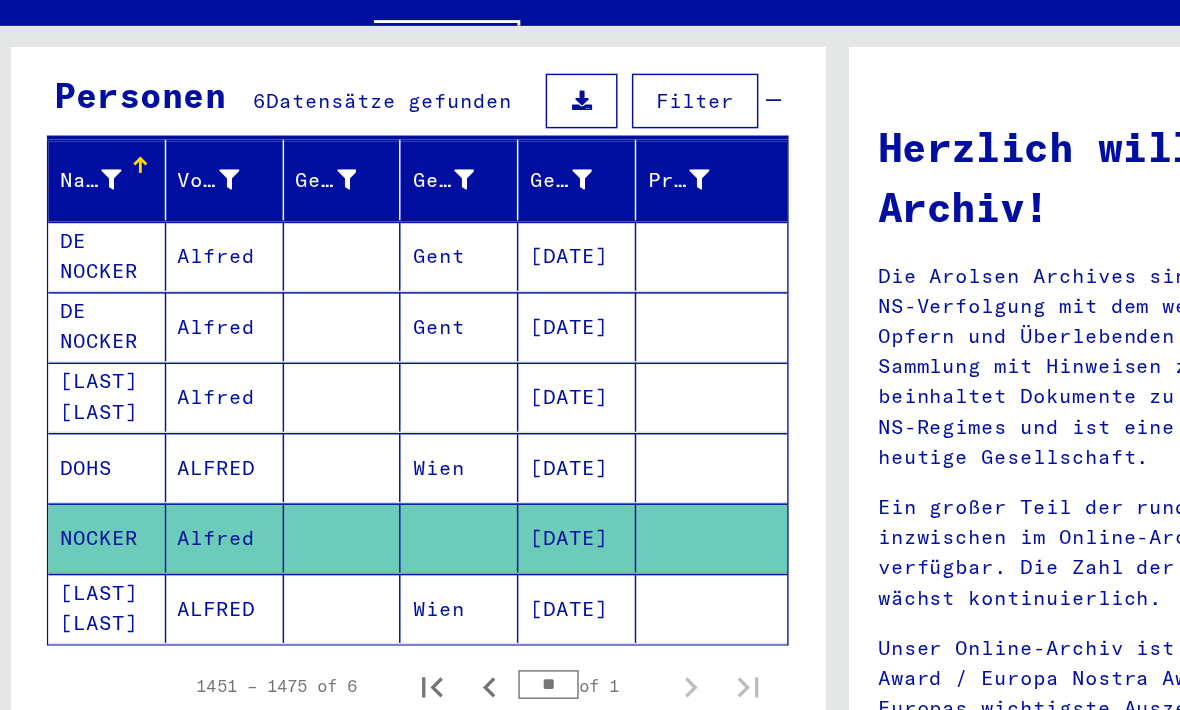 click on "[LAST] [LAST]" at bounding box center [82, 403] 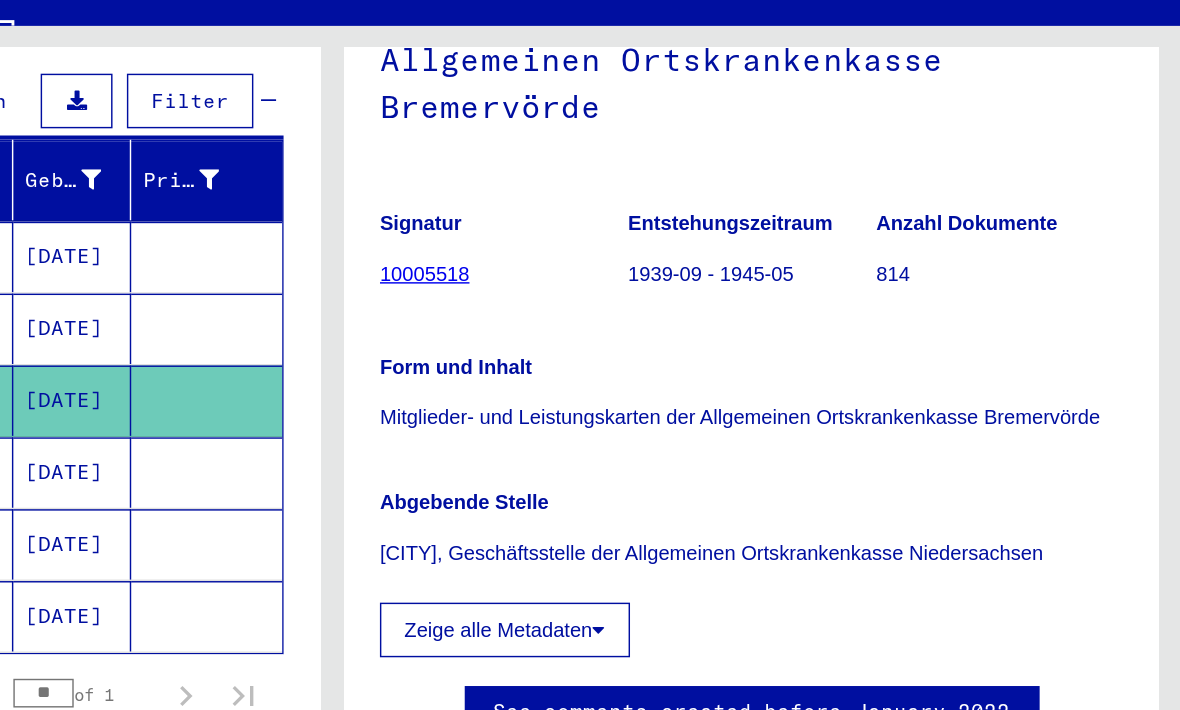 scroll, scrollTop: 248, scrollLeft: 0, axis: vertical 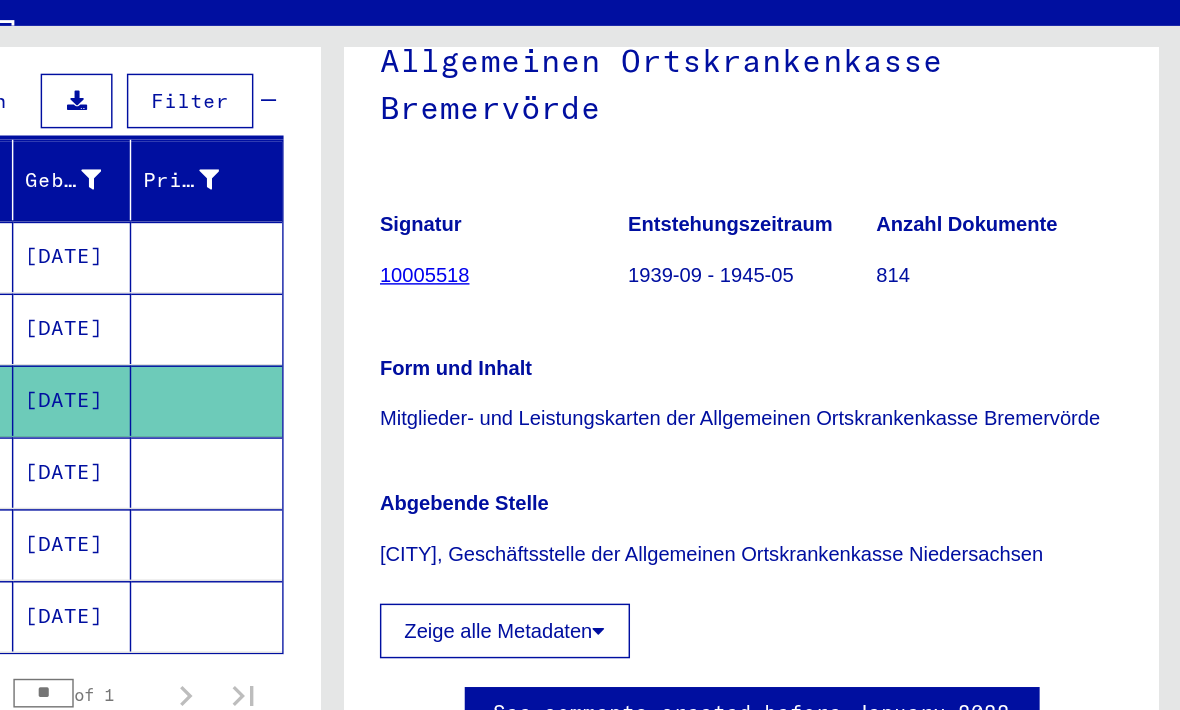 click on "Zeige alle Metadaten" 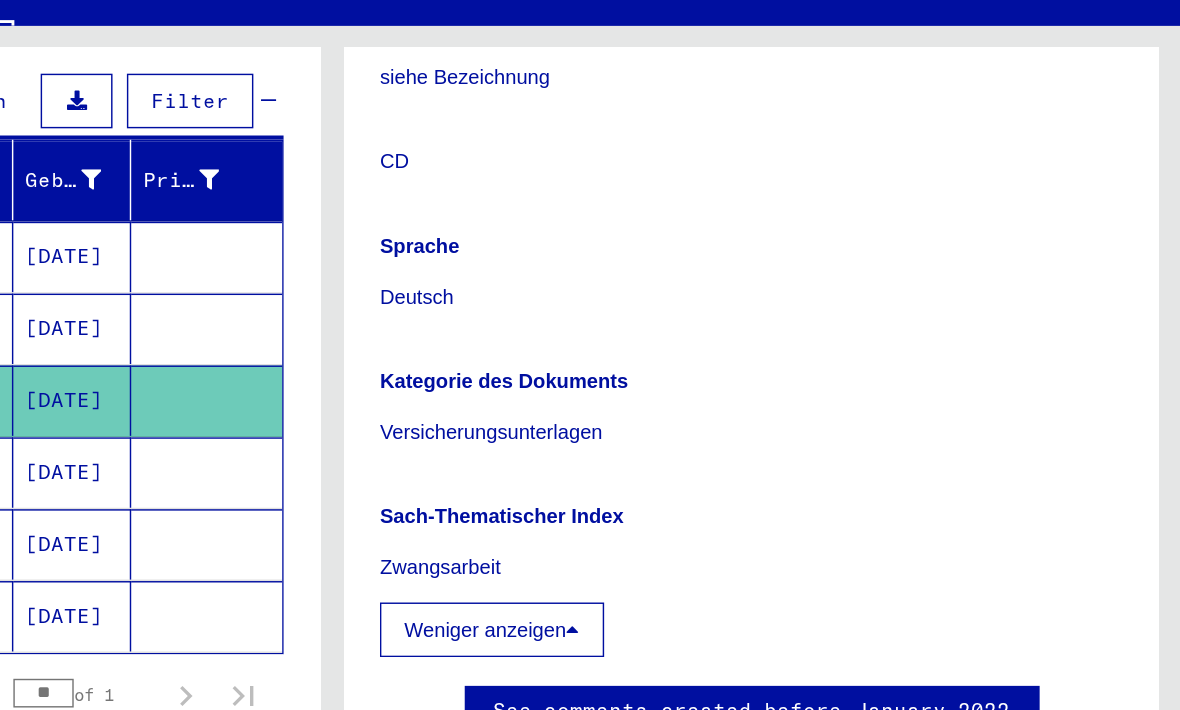 scroll, scrollTop: 673, scrollLeft: 0, axis: vertical 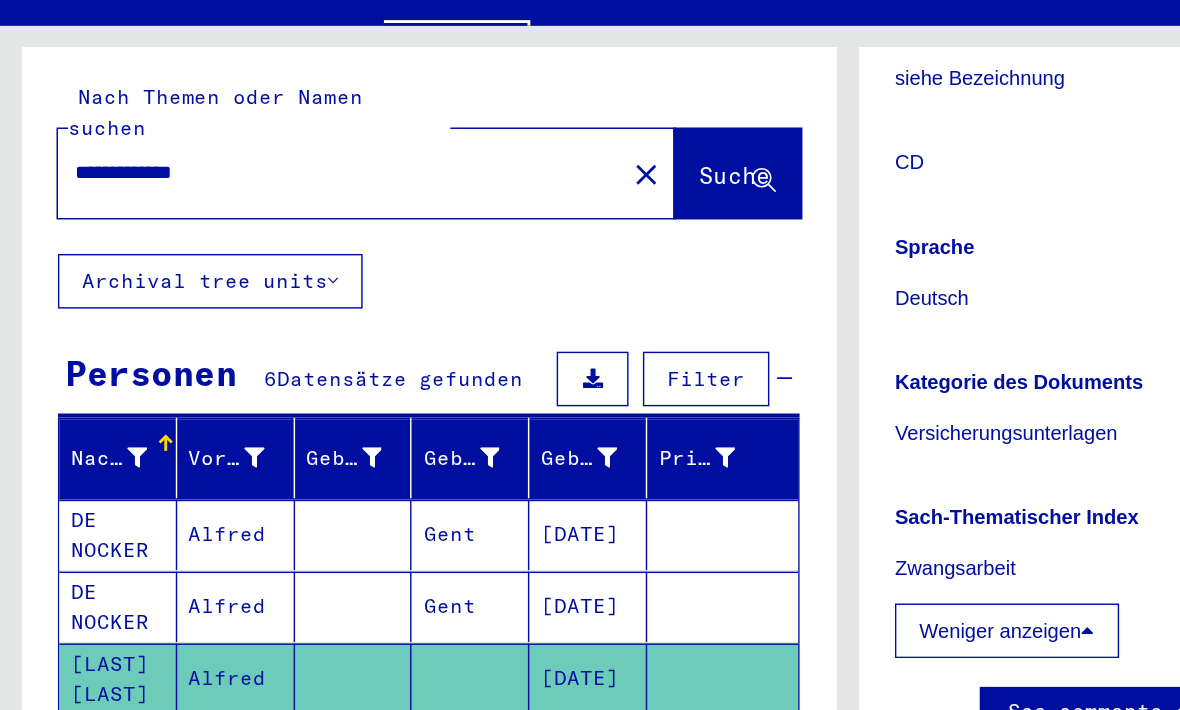 click on "Suche" 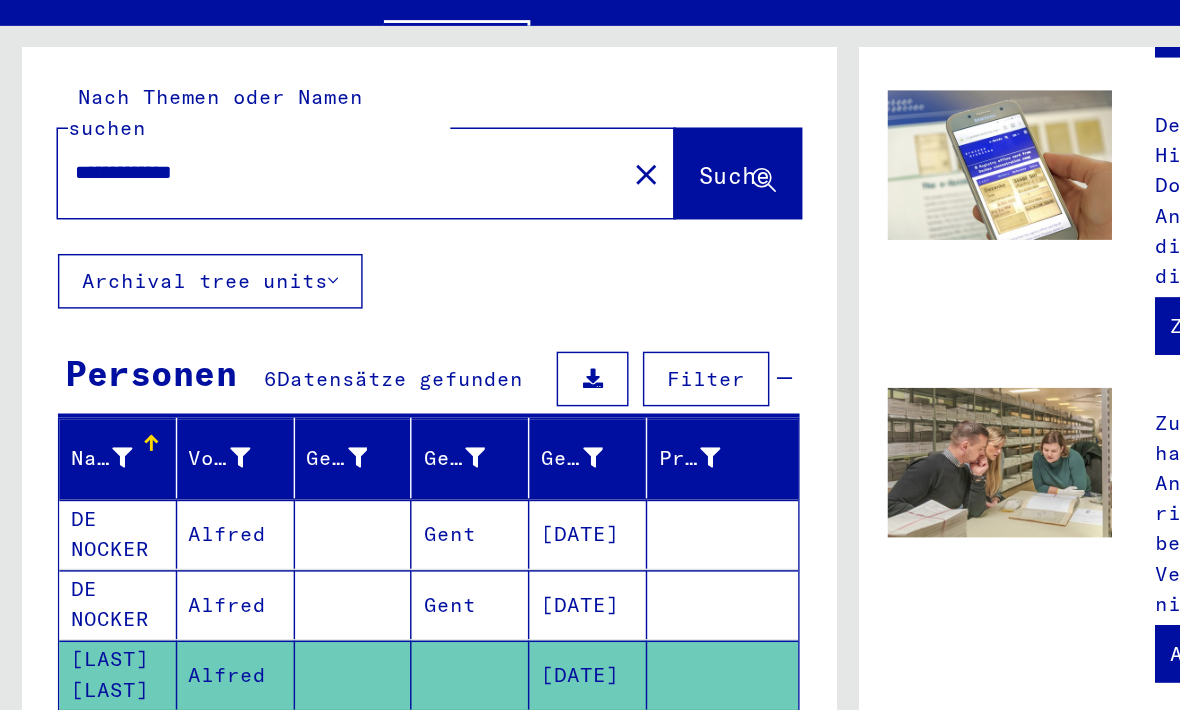 click on "**********" at bounding box center [230, 198] 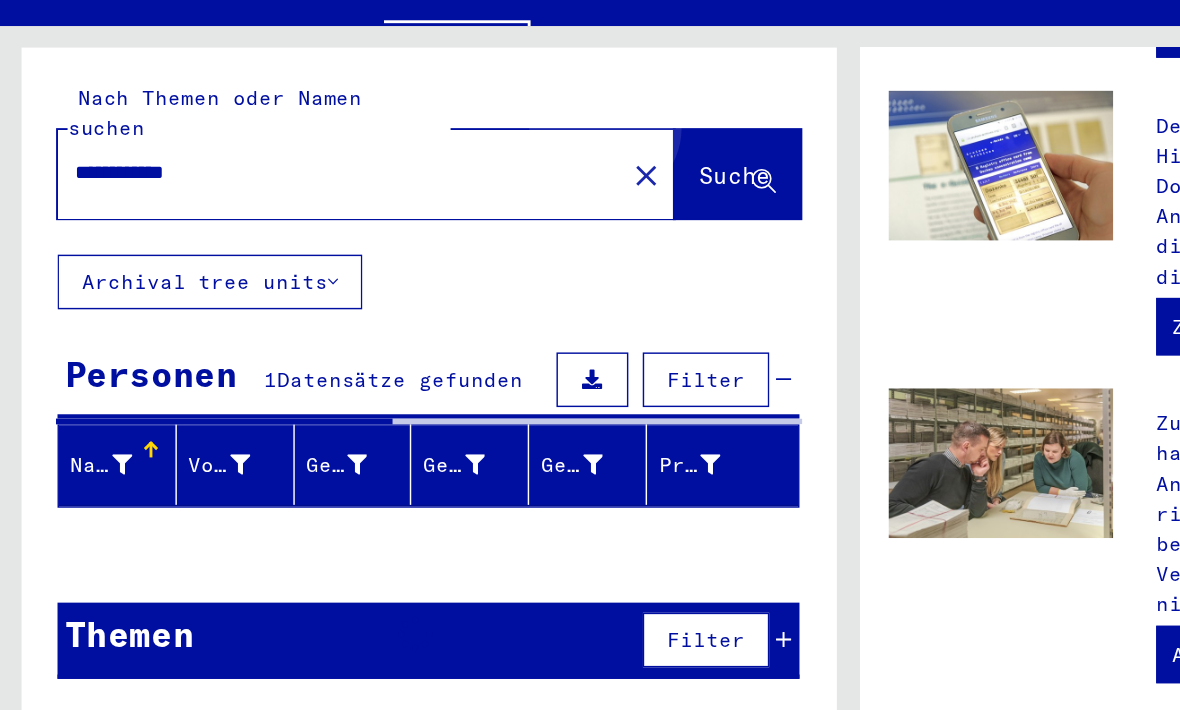 click on "Suche" 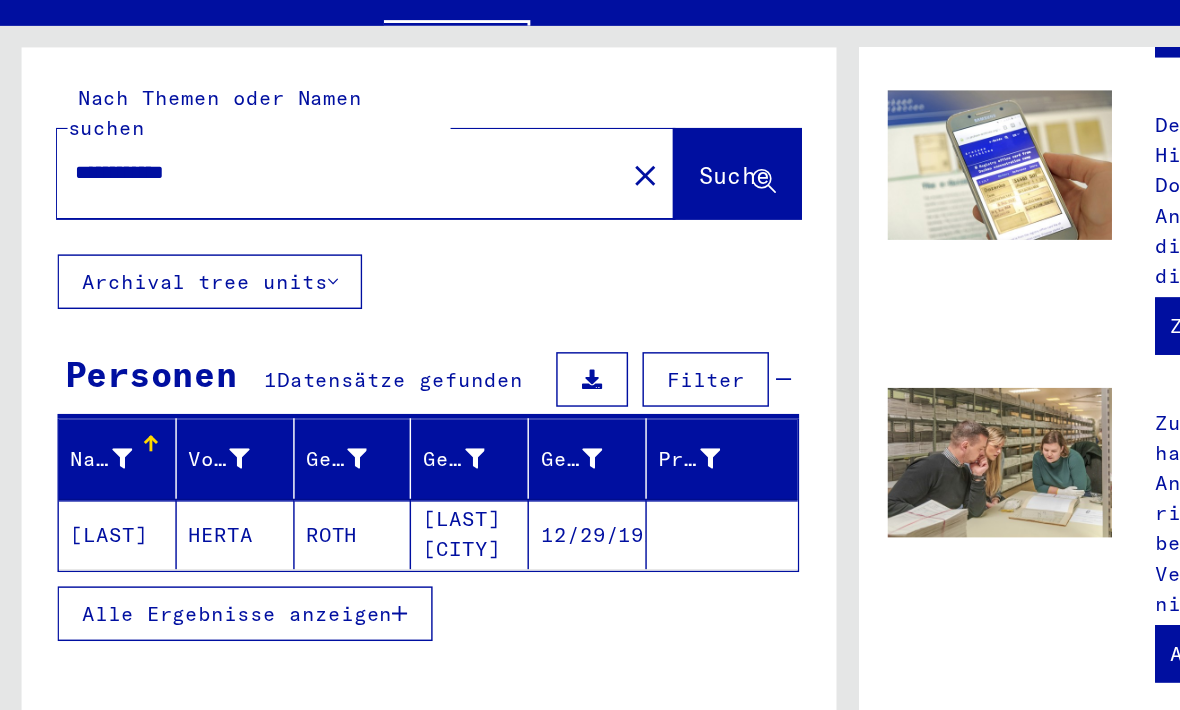 click on "[LAST] [CITY]" 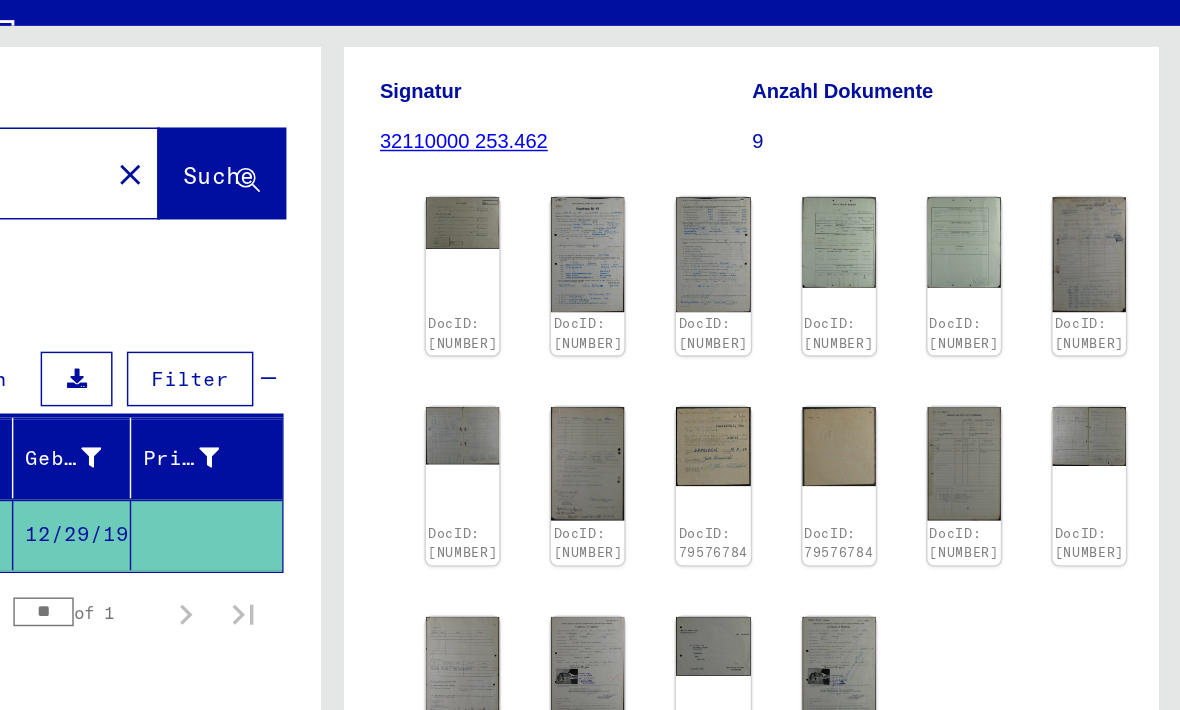scroll, scrollTop: 282, scrollLeft: 0, axis: vertical 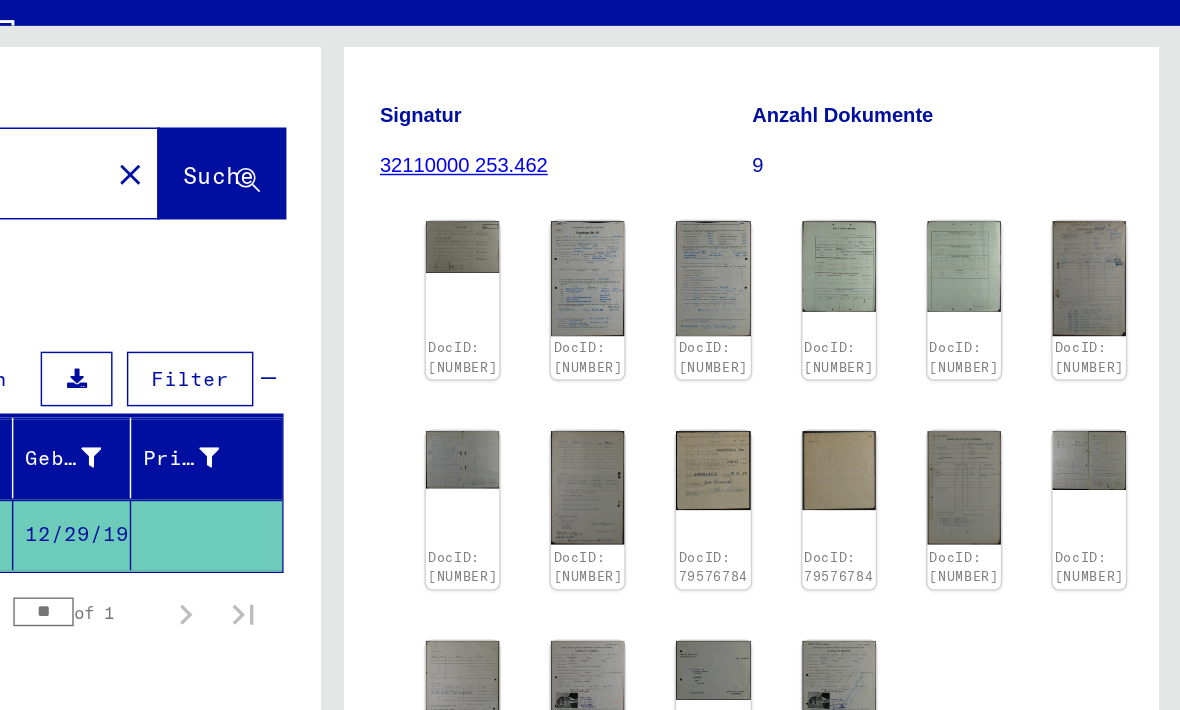 click 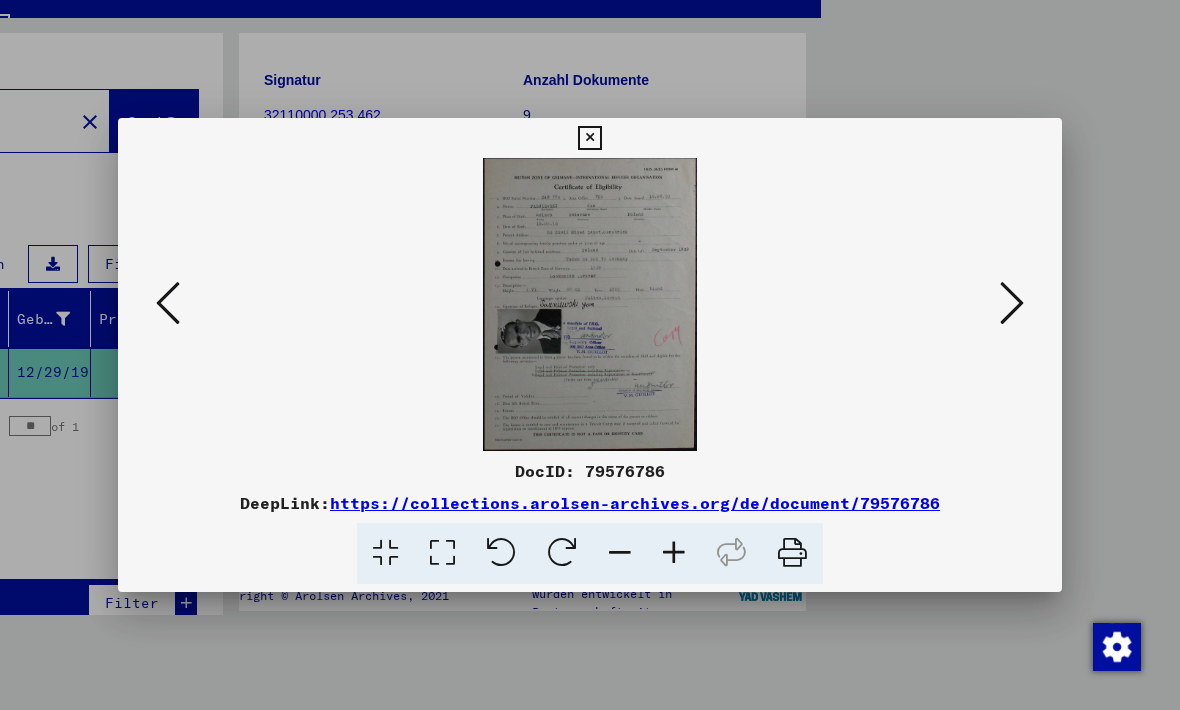 click at bounding box center [1012, 304] 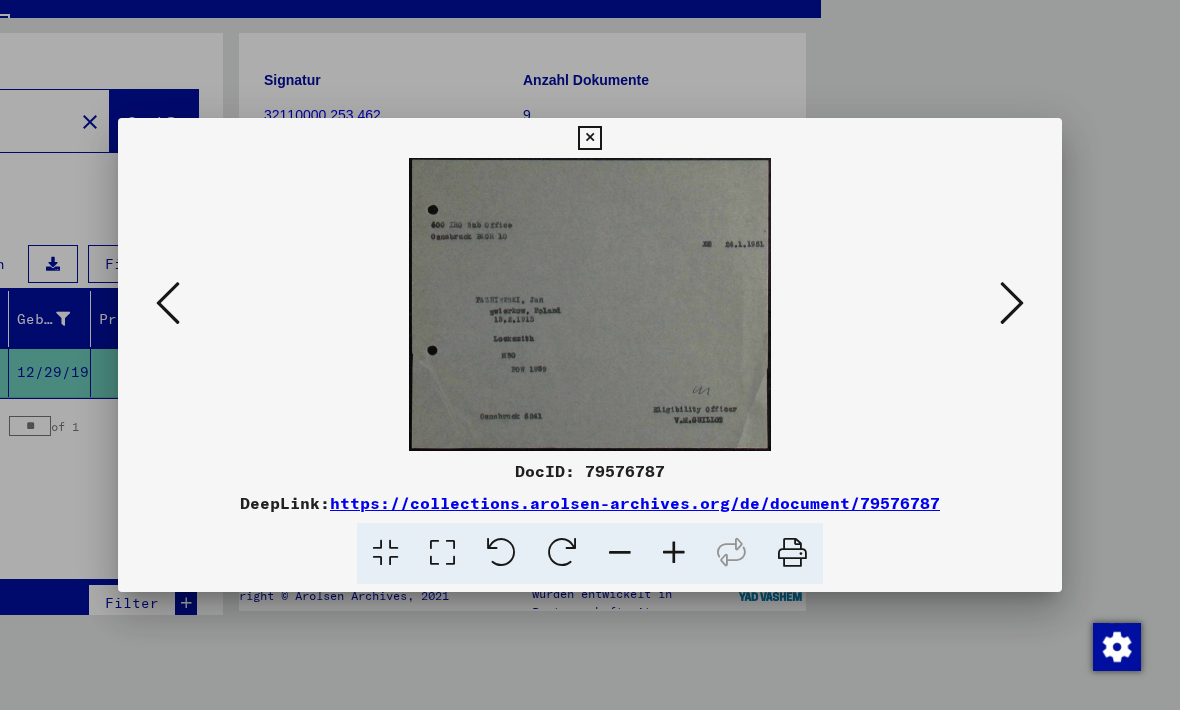 click at bounding box center [590, 304] 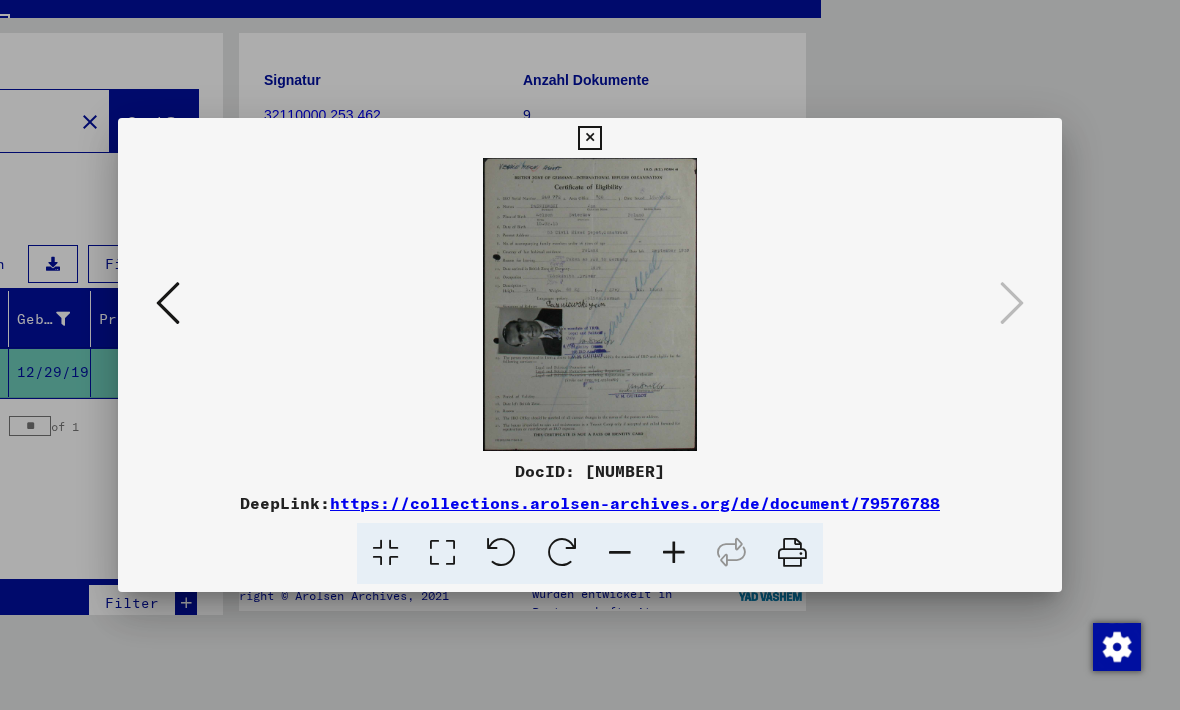 click at bounding box center [589, 138] 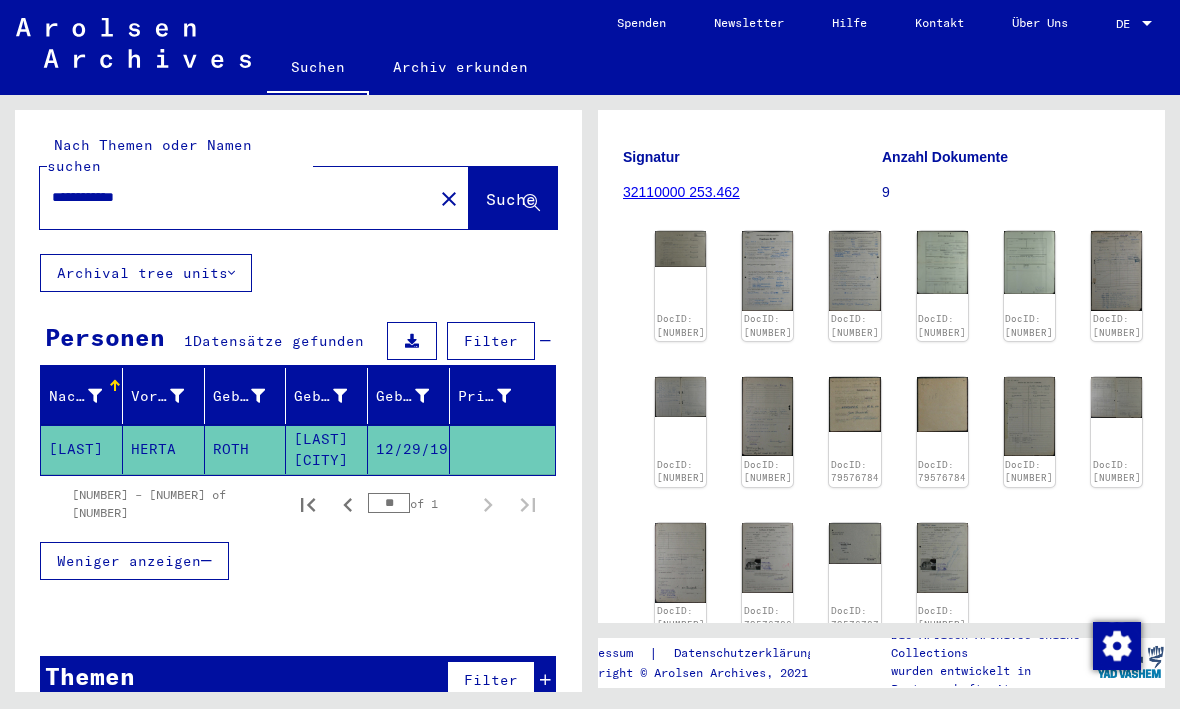 click on "**********" at bounding box center (236, 198) 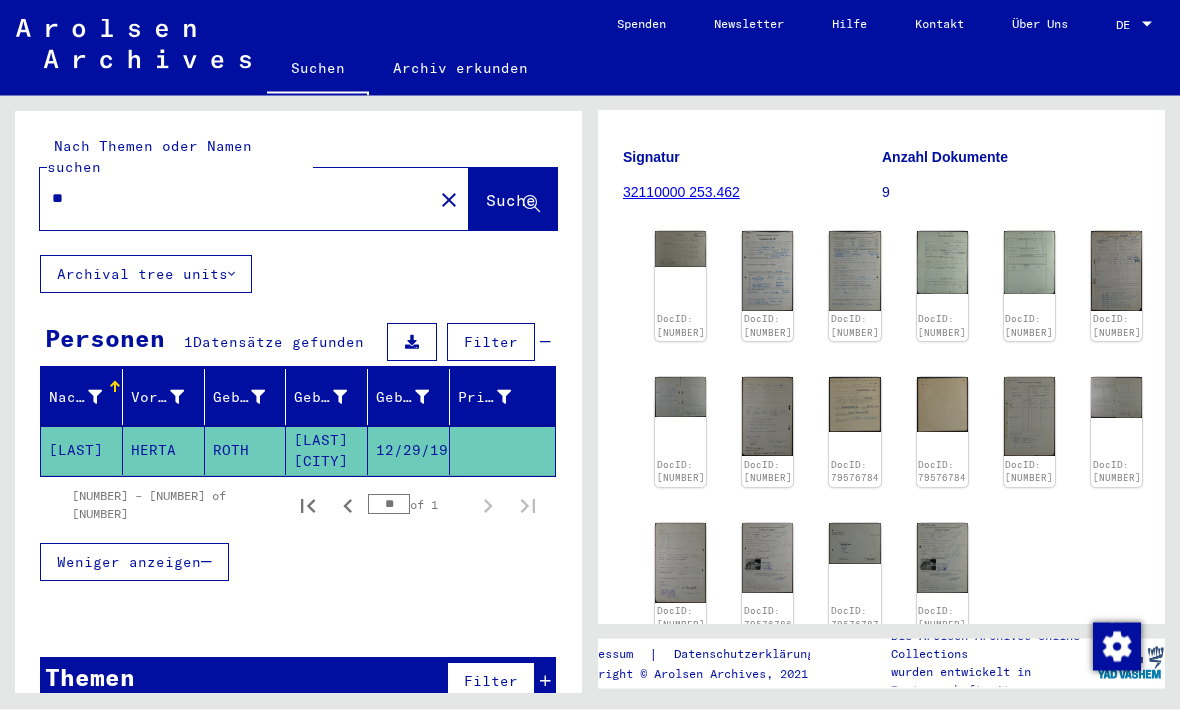 type on "*" 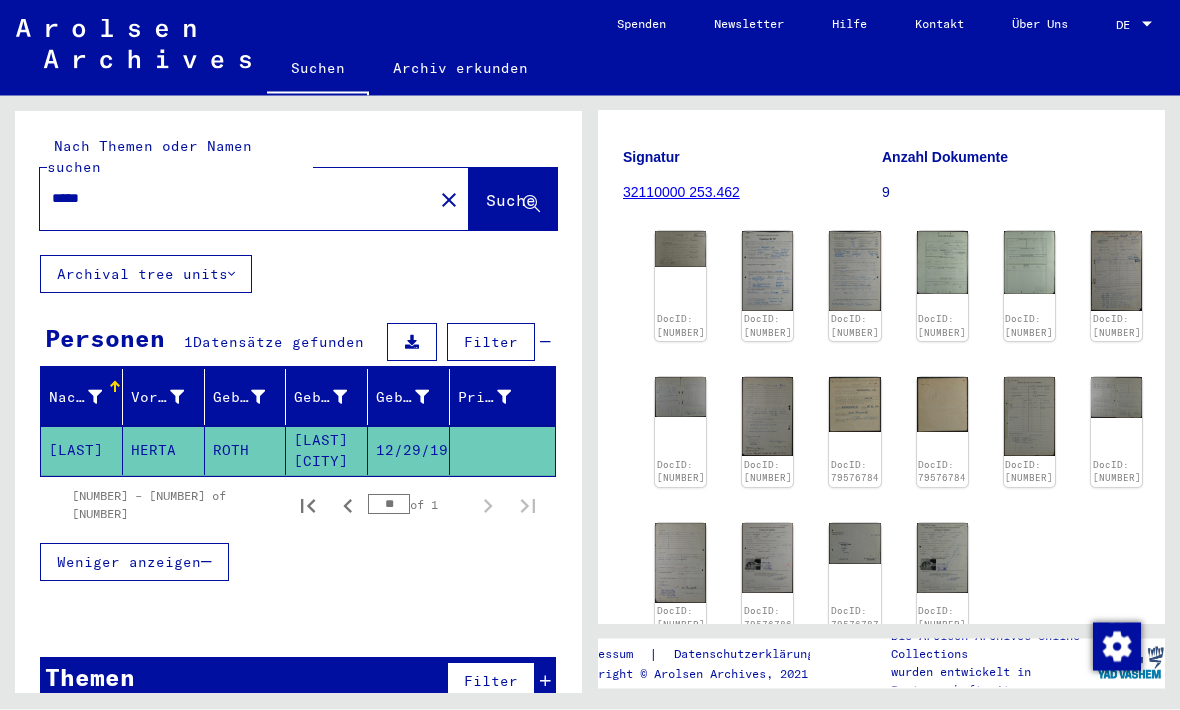type on "*****" 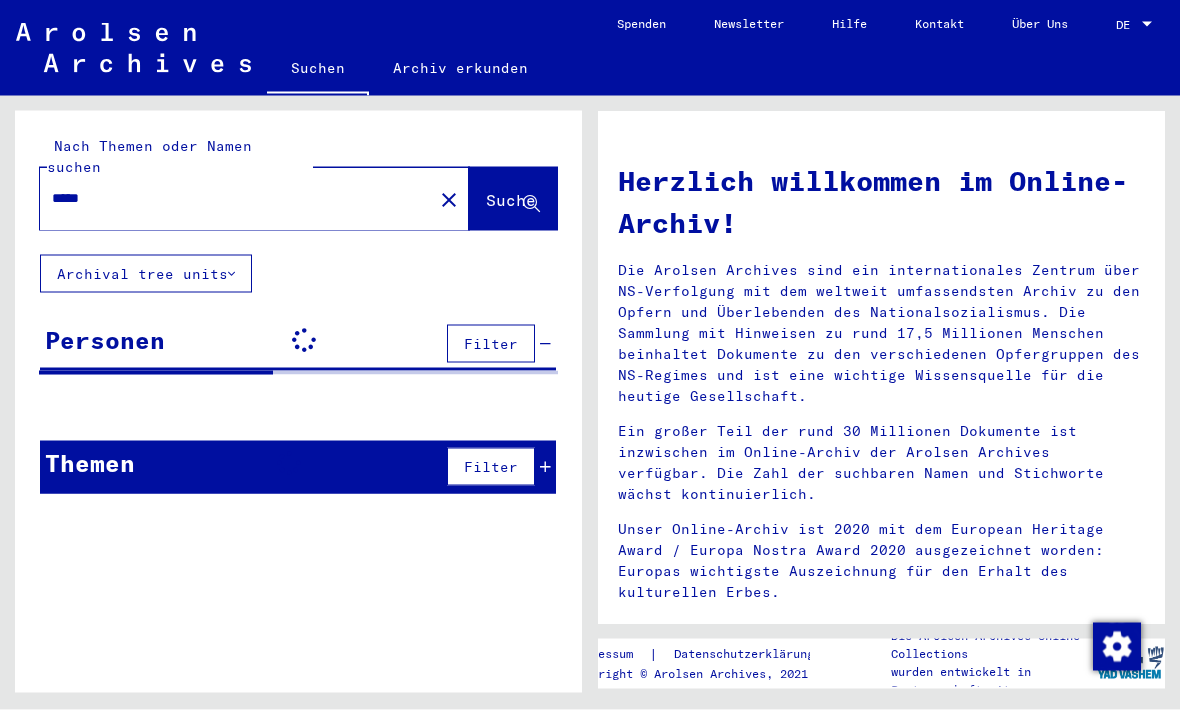 click on "Suche" 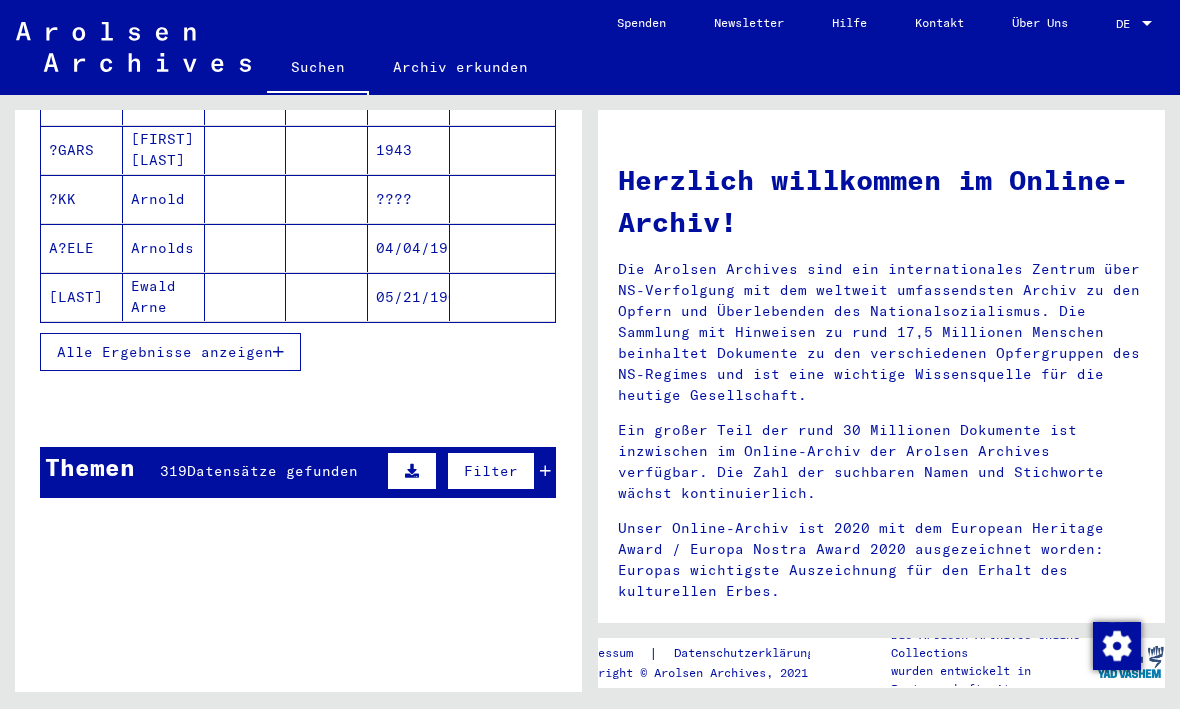 scroll, scrollTop: 385, scrollLeft: 0, axis: vertical 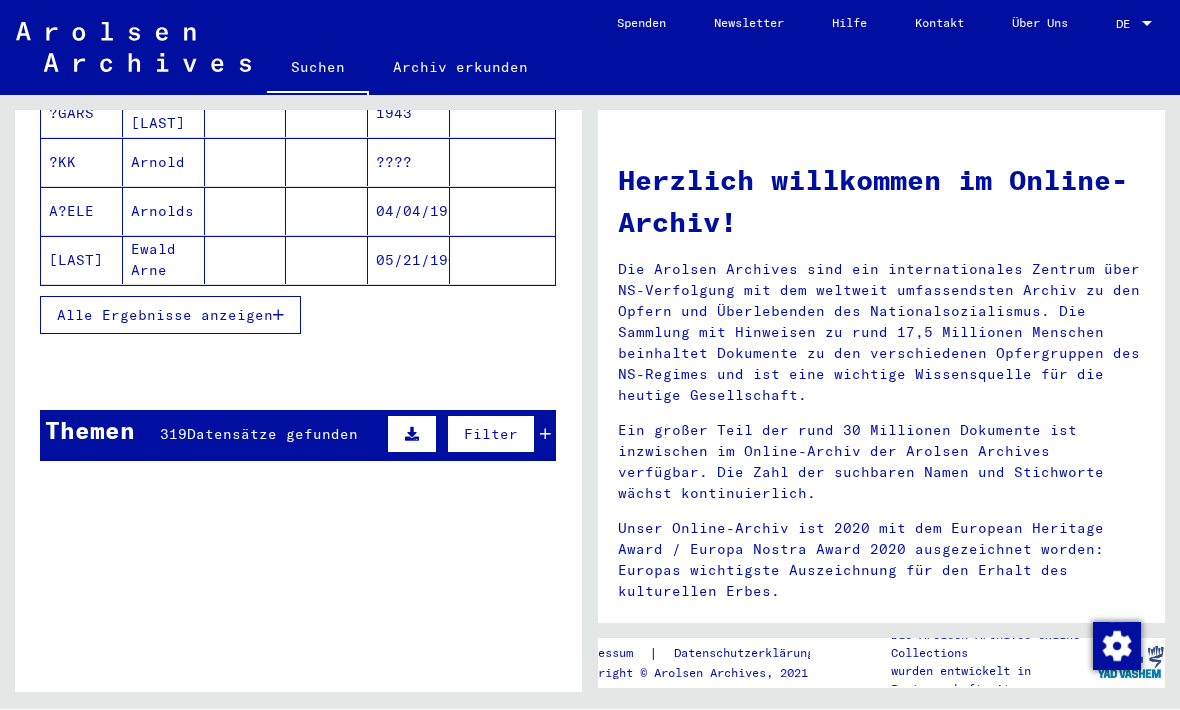 click on "Datensätze gefunden" at bounding box center [272, 435] 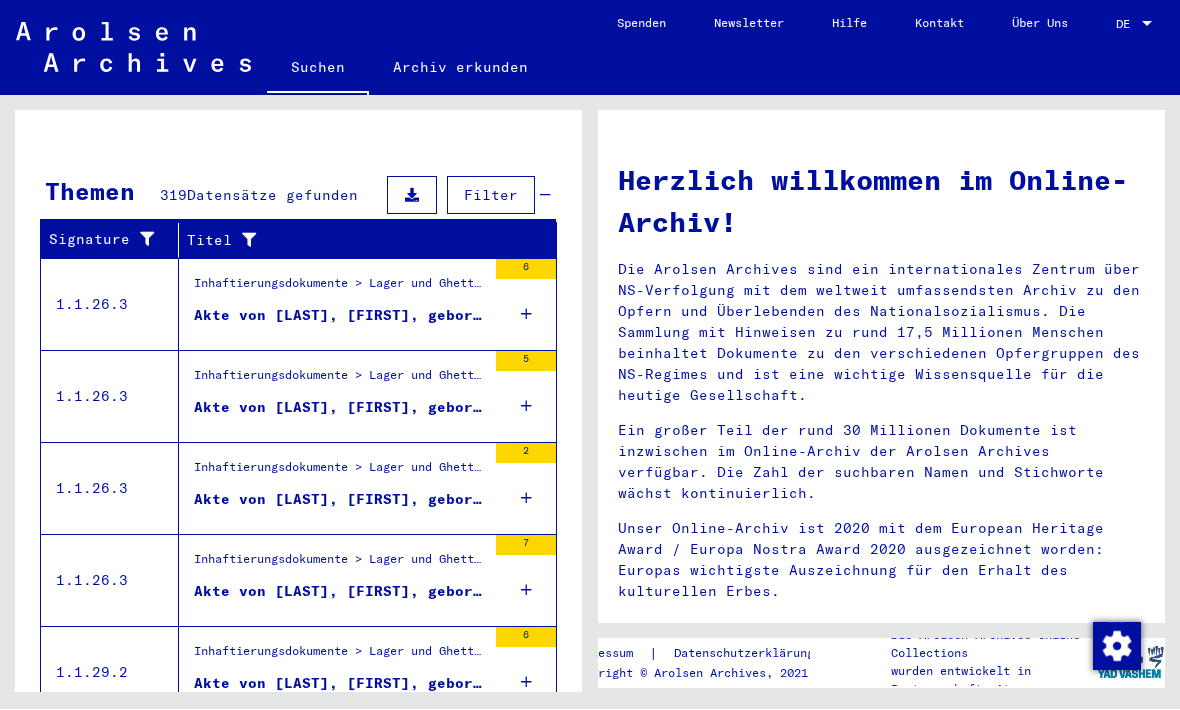 scroll, scrollTop: 623, scrollLeft: 0, axis: vertical 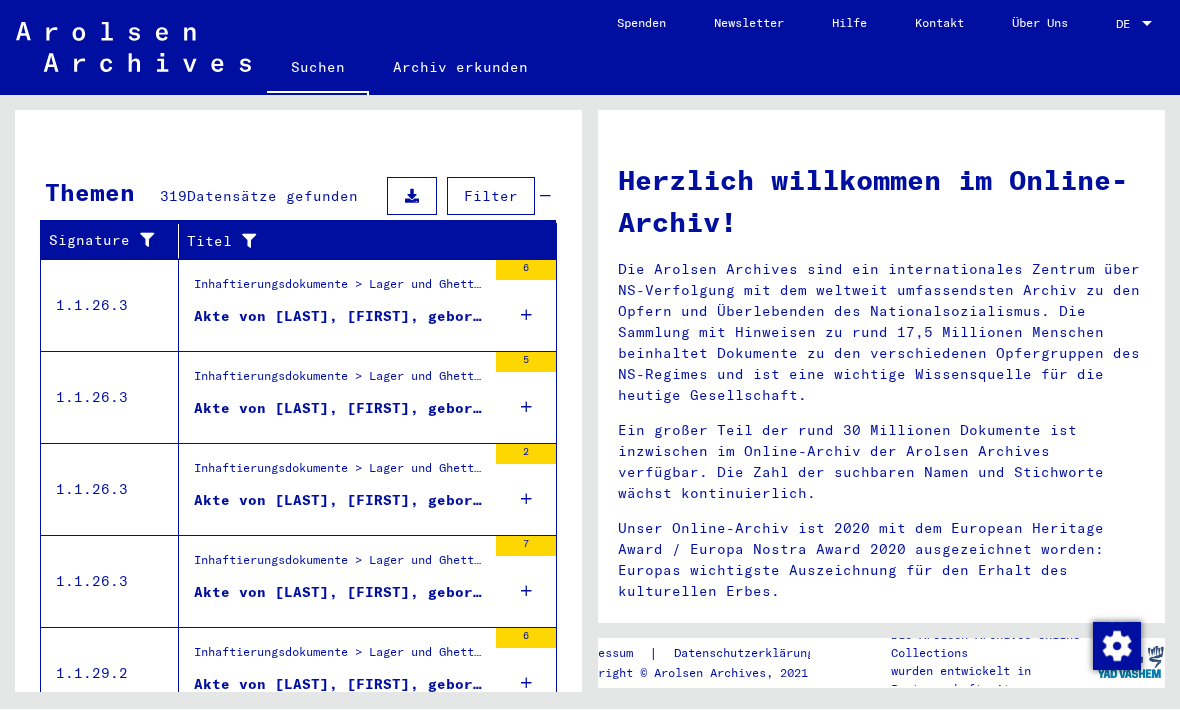 click on "Inhaftierungsdokumente > Lager und Ghettos > Konzentrationslager Mauthausen > Individuelle Unterlagen Männer Mauthausen > Individuelle Häftlings Unterlagen - KL Mauthausen > Akten mit Namen ab APSITIS" at bounding box center (340, 475) 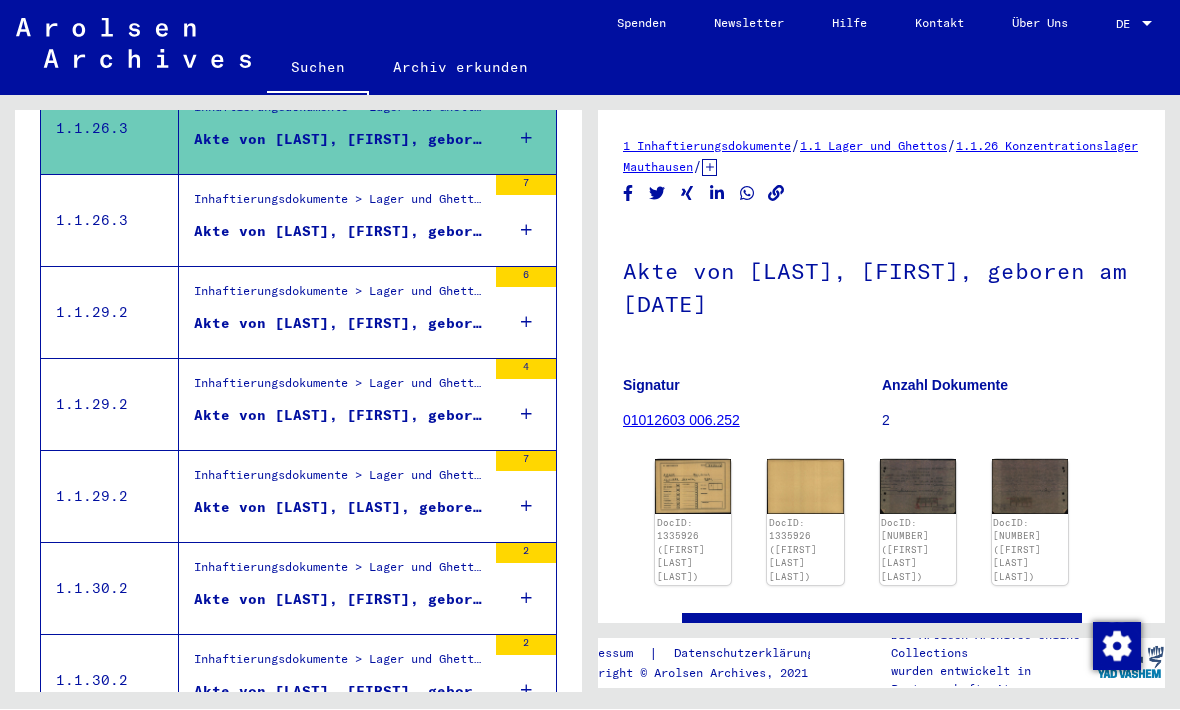 click 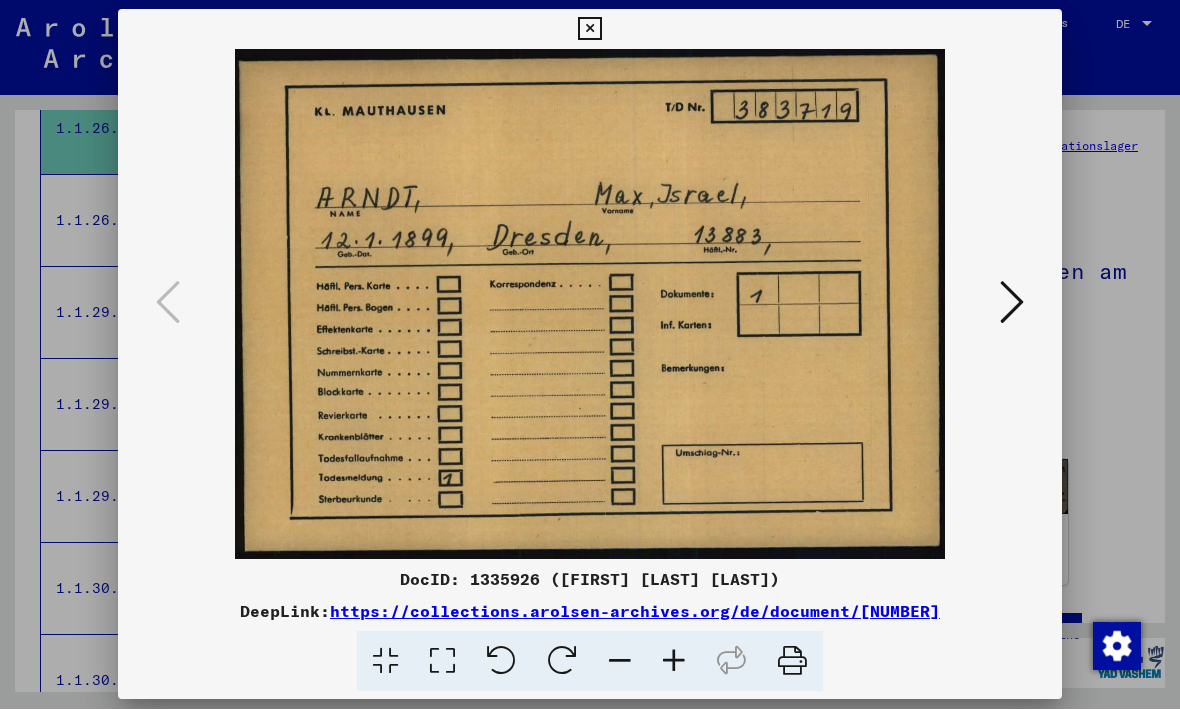 click at bounding box center [1012, 303] 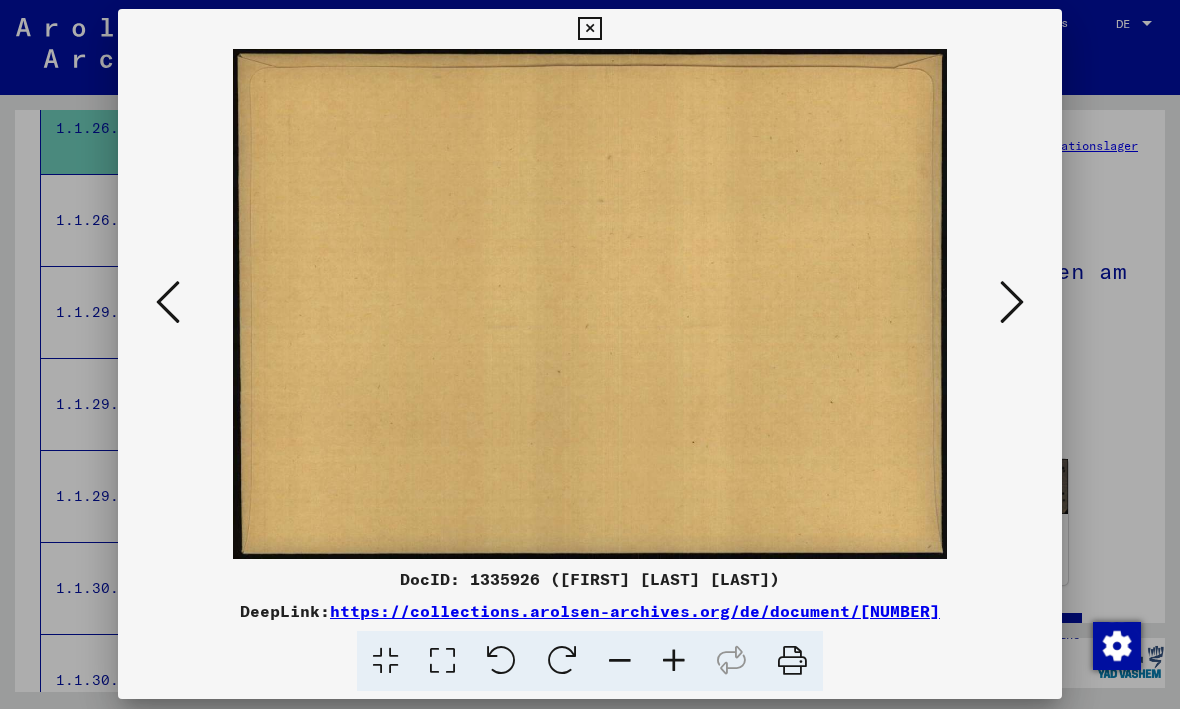 click at bounding box center [1012, 303] 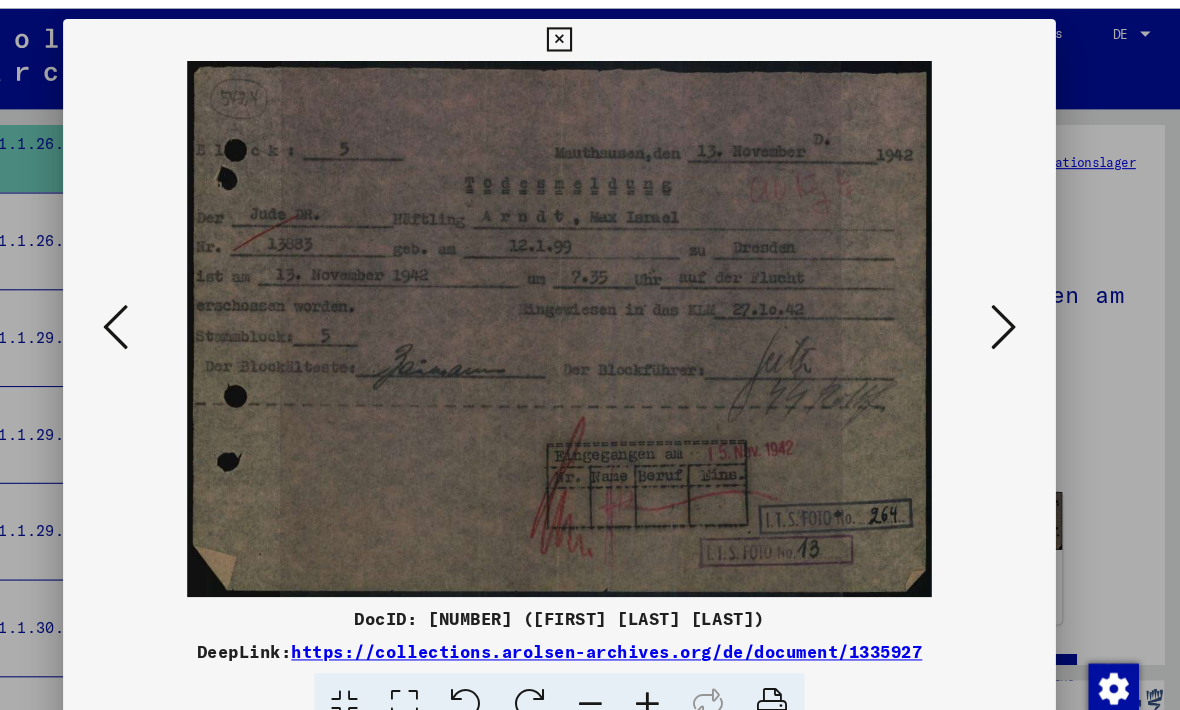 scroll, scrollTop: 0, scrollLeft: 0, axis: both 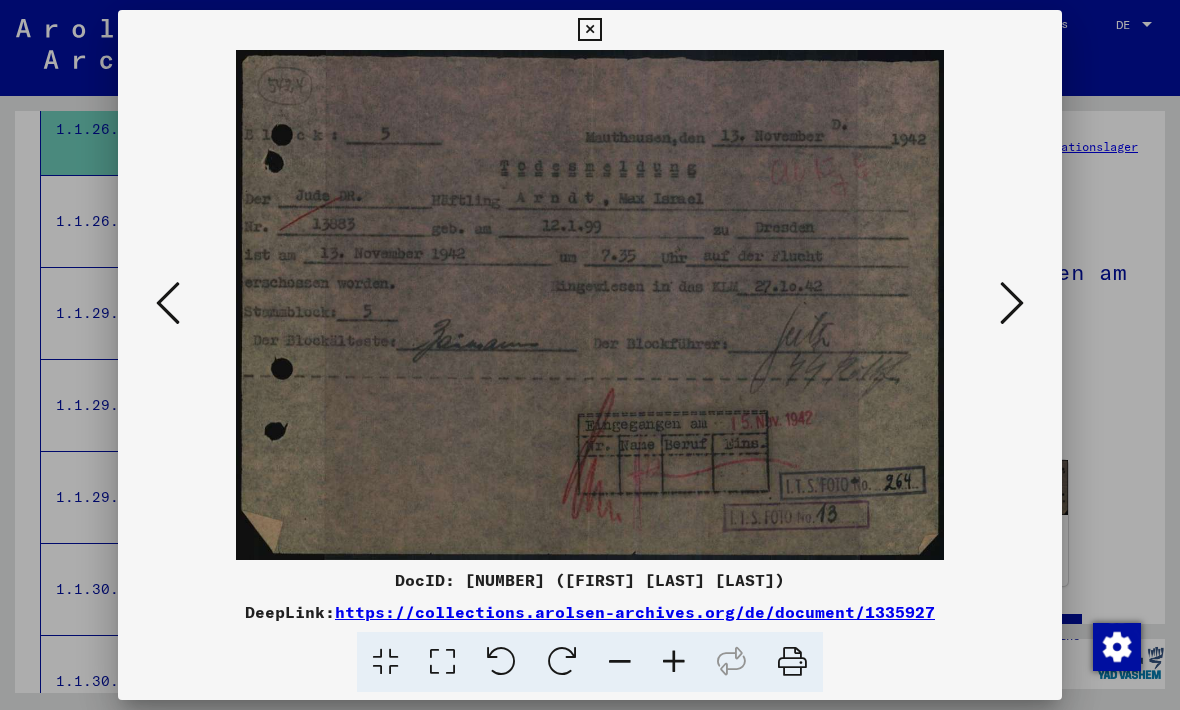click at bounding box center [590, 305] 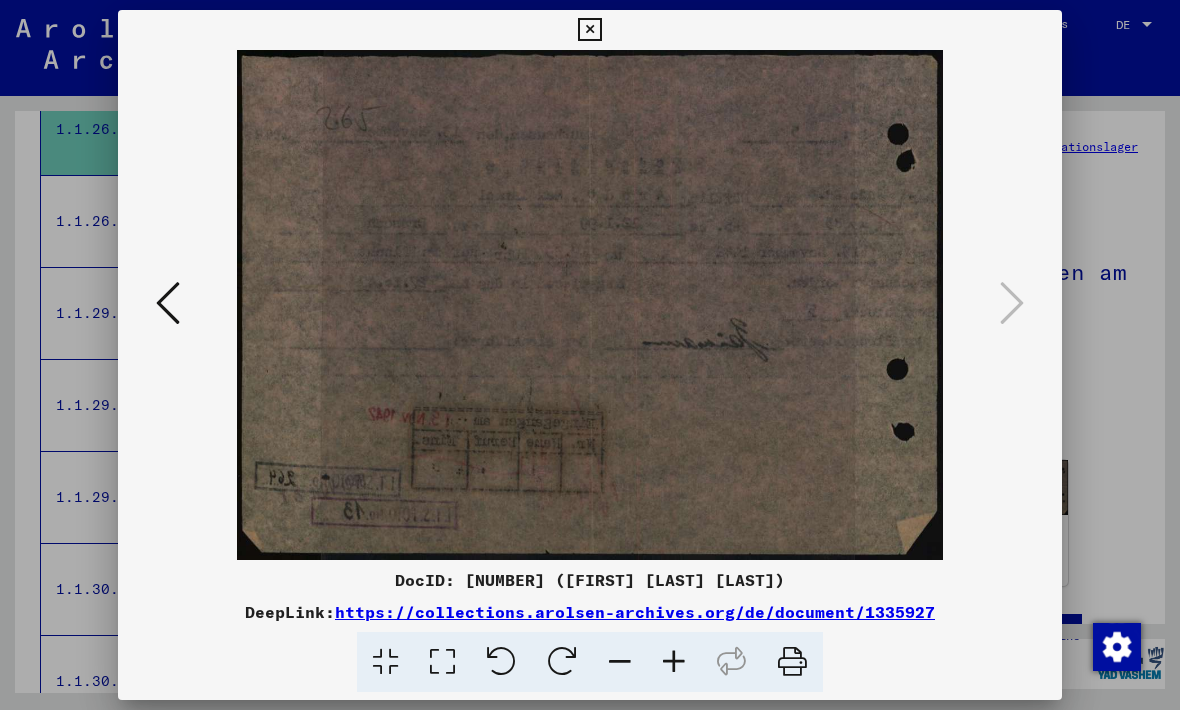 click at bounding box center (589, 30) 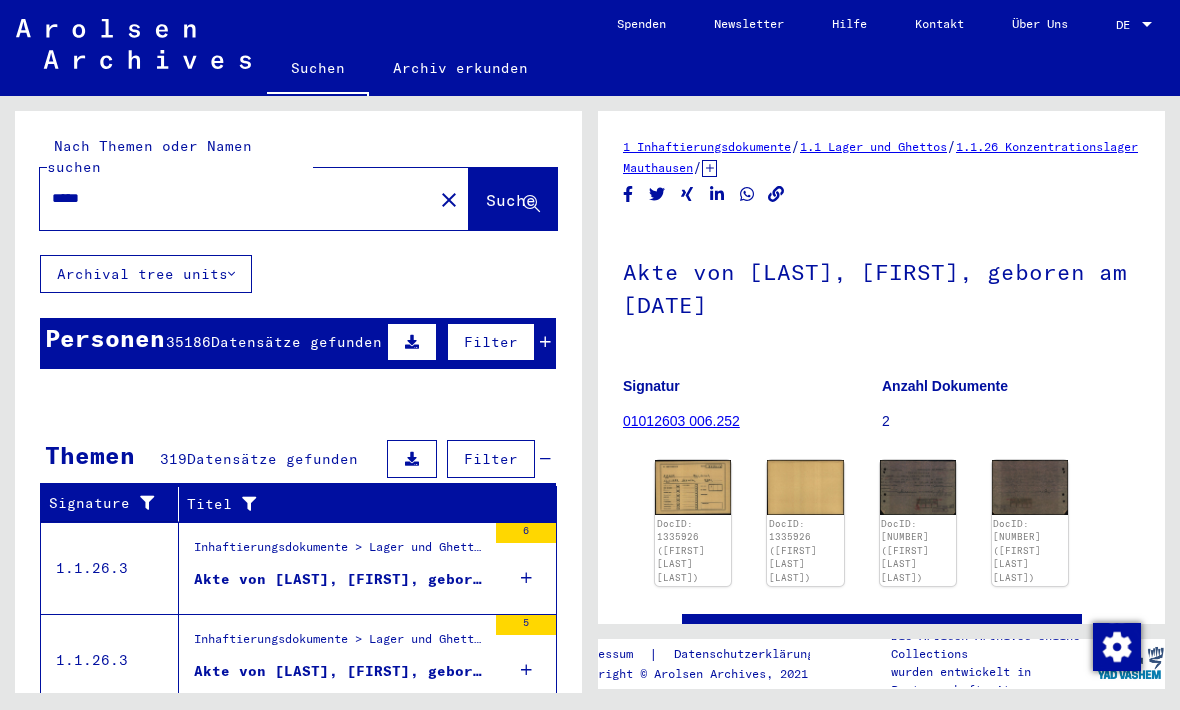 scroll, scrollTop: 0, scrollLeft: 0, axis: both 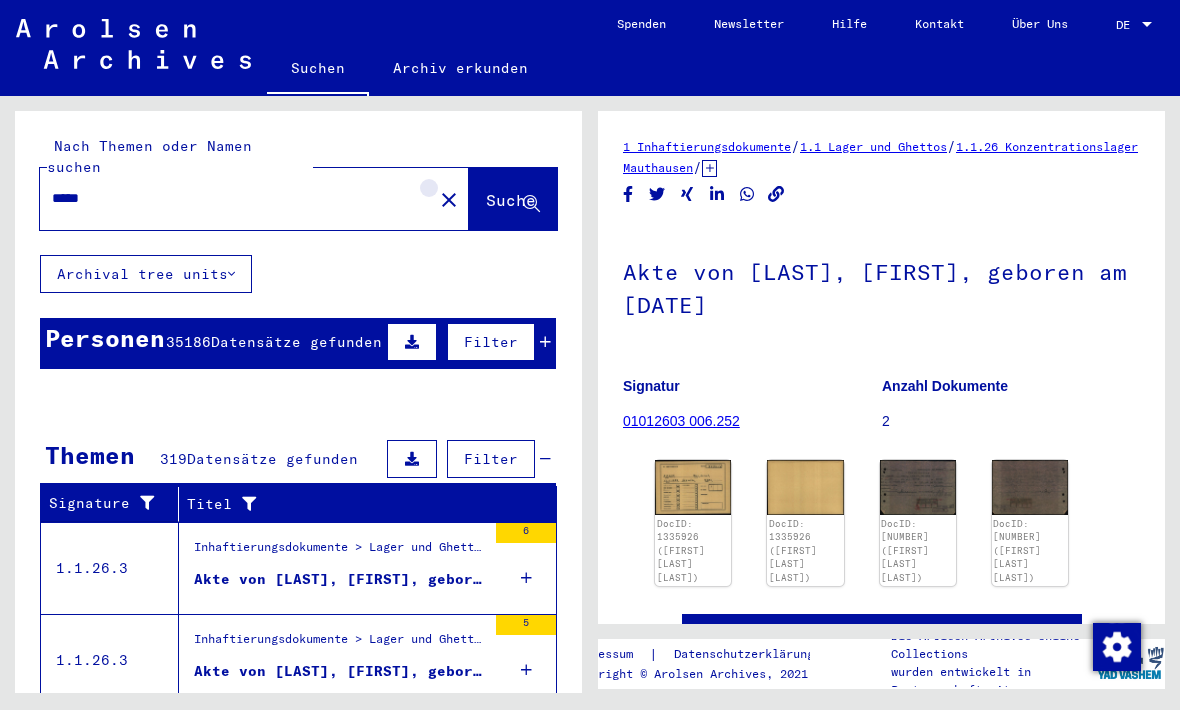 click on "close" 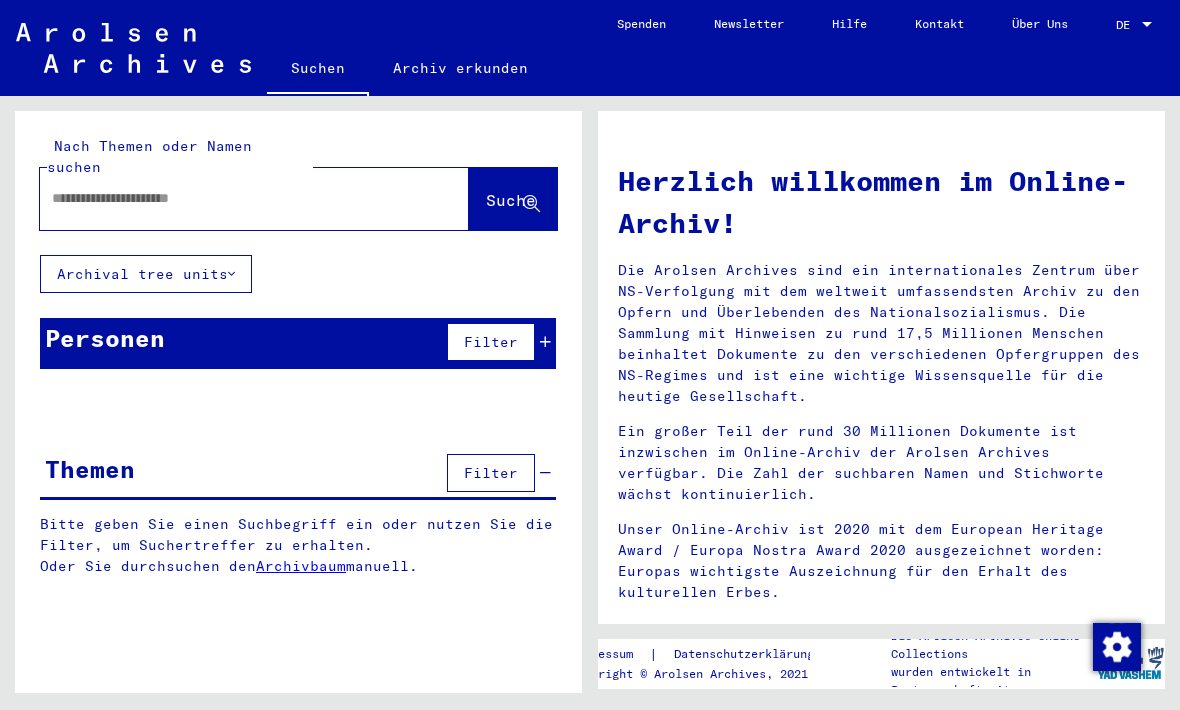 click at bounding box center (230, 198) 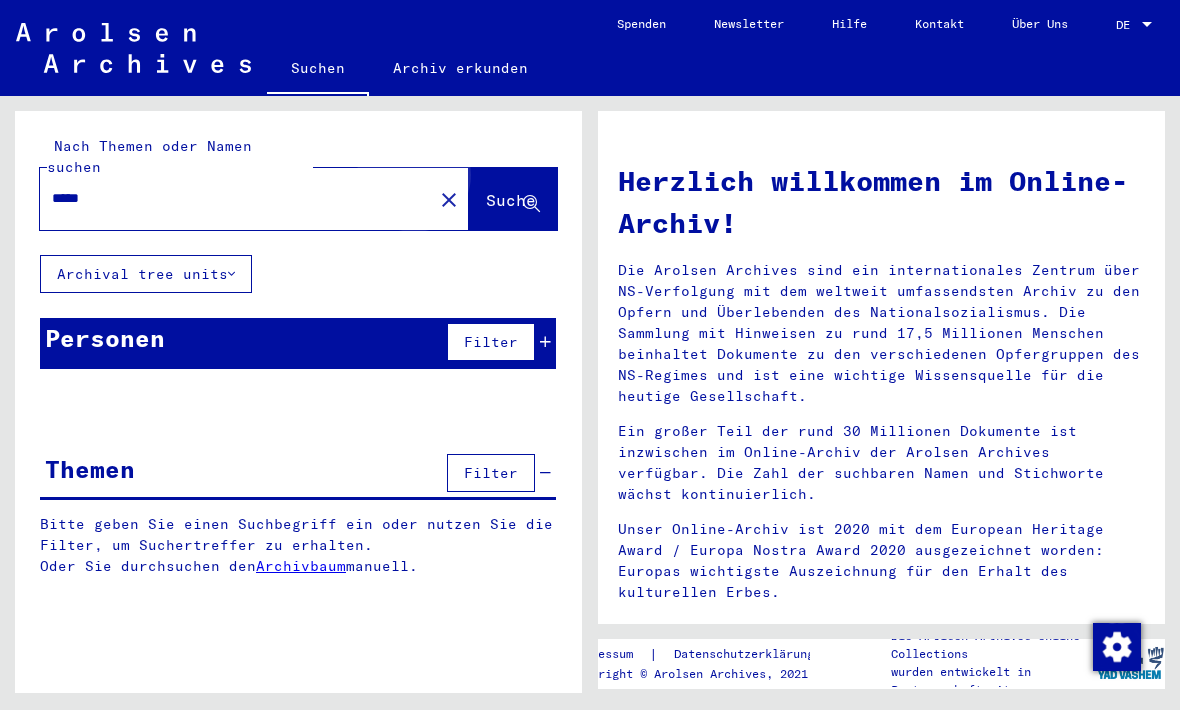 type on "*****" 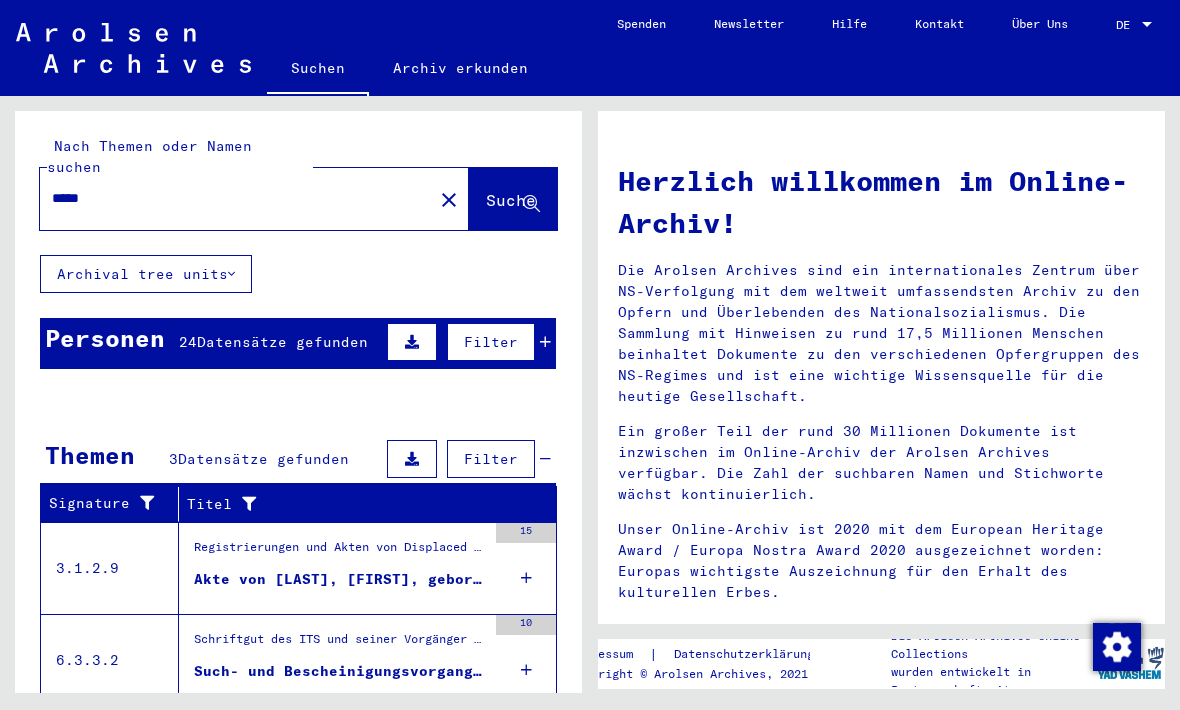 click on "Akte von [LAST], [FIRST], geboren am [DATE]" at bounding box center [340, 579] 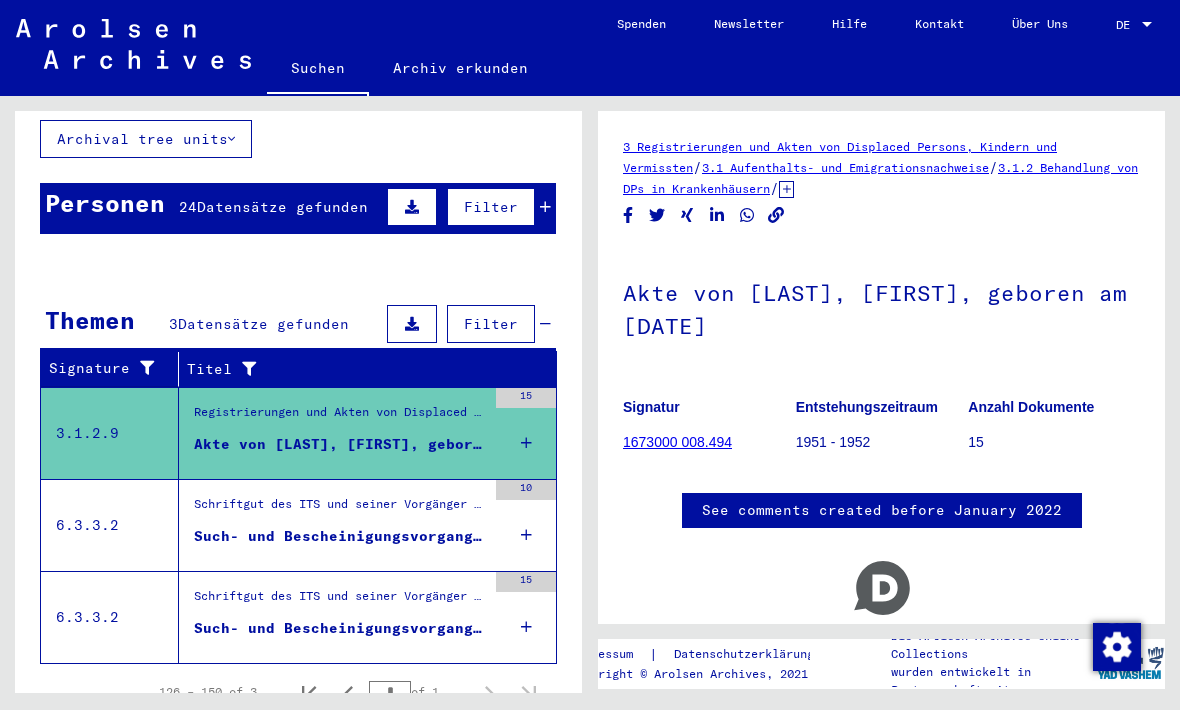scroll, scrollTop: 134, scrollLeft: 0, axis: vertical 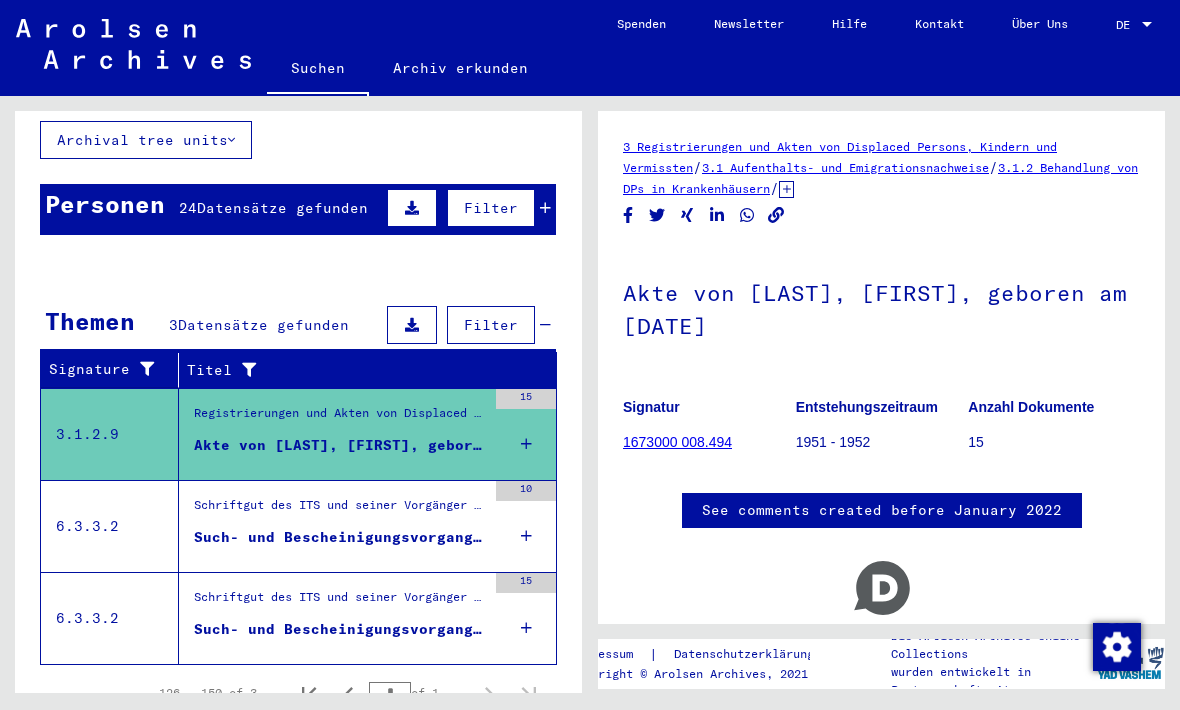 click on "Such- und Bescheinigungsvorgang Nr. [NUMBER] für [LAST], [FIRST] geboren [DATE]" at bounding box center [340, 537] 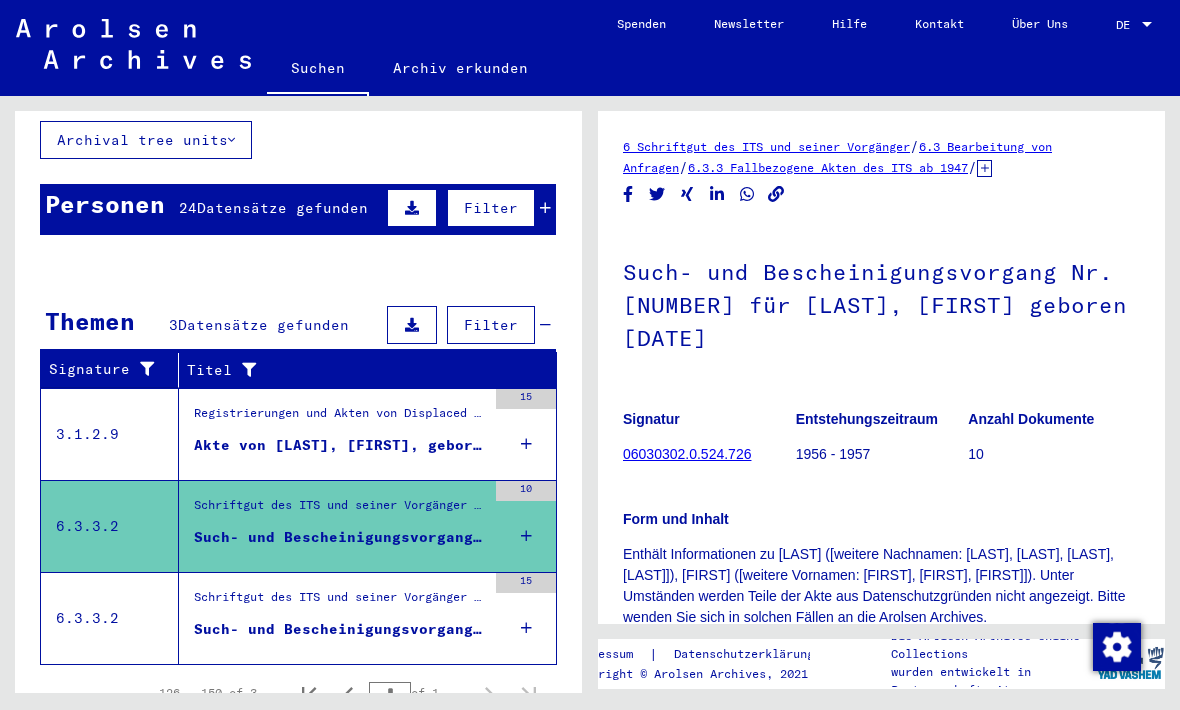 click on "Such- und Bescheinigungsvorgang Nr. 878.491 für [LAST], [FIRST] geboren [DATE] oder[DATE]" at bounding box center (340, 629) 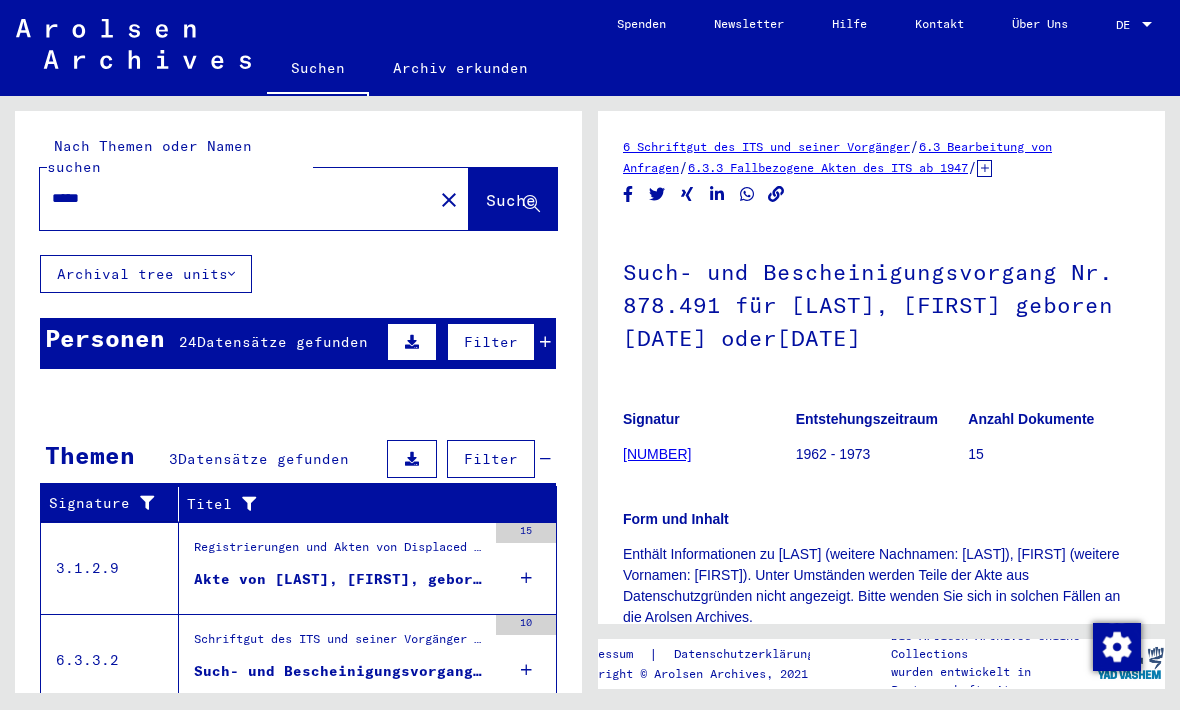 scroll, scrollTop: 0, scrollLeft: 0, axis: both 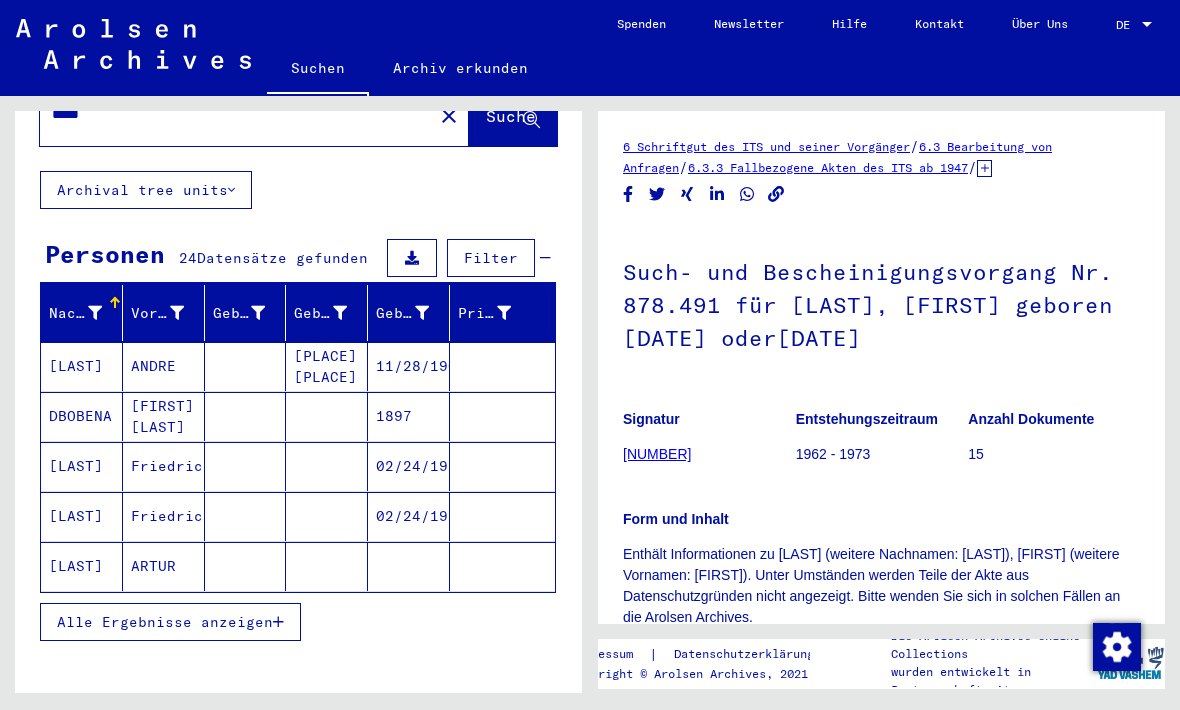 click on "Alle Ergebnisse anzeigen" at bounding box center (170, 622) 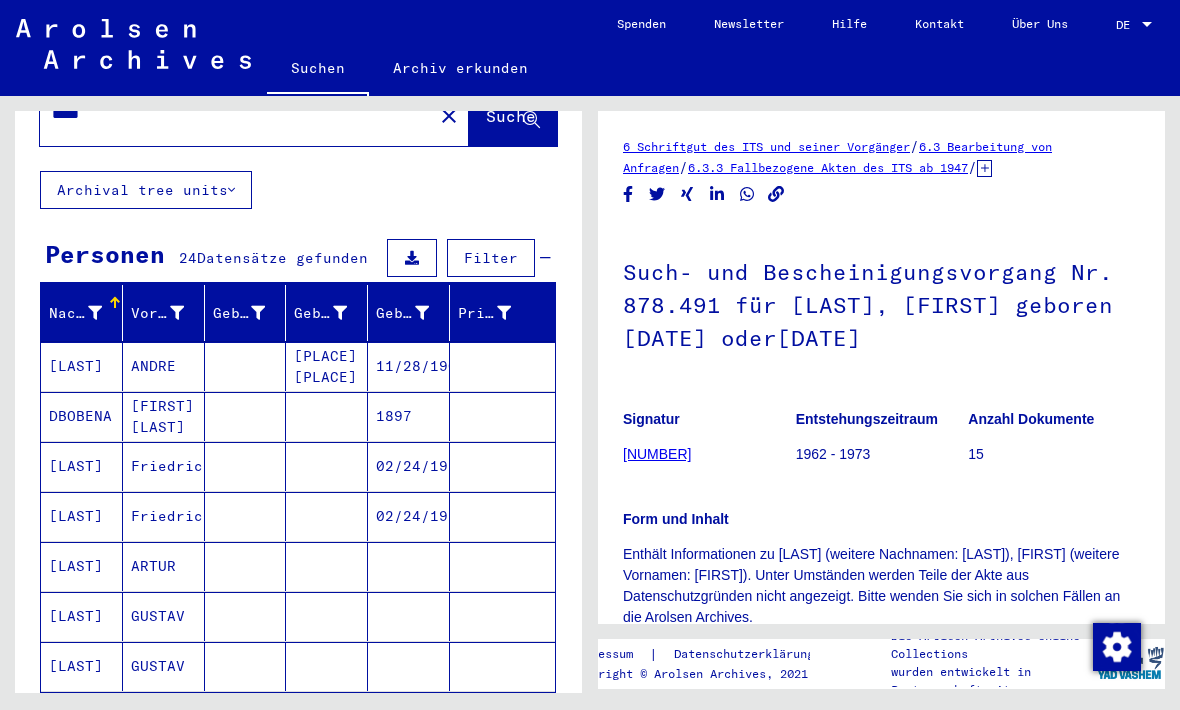 click on "Friedrich" at bounding box center [164, 516] 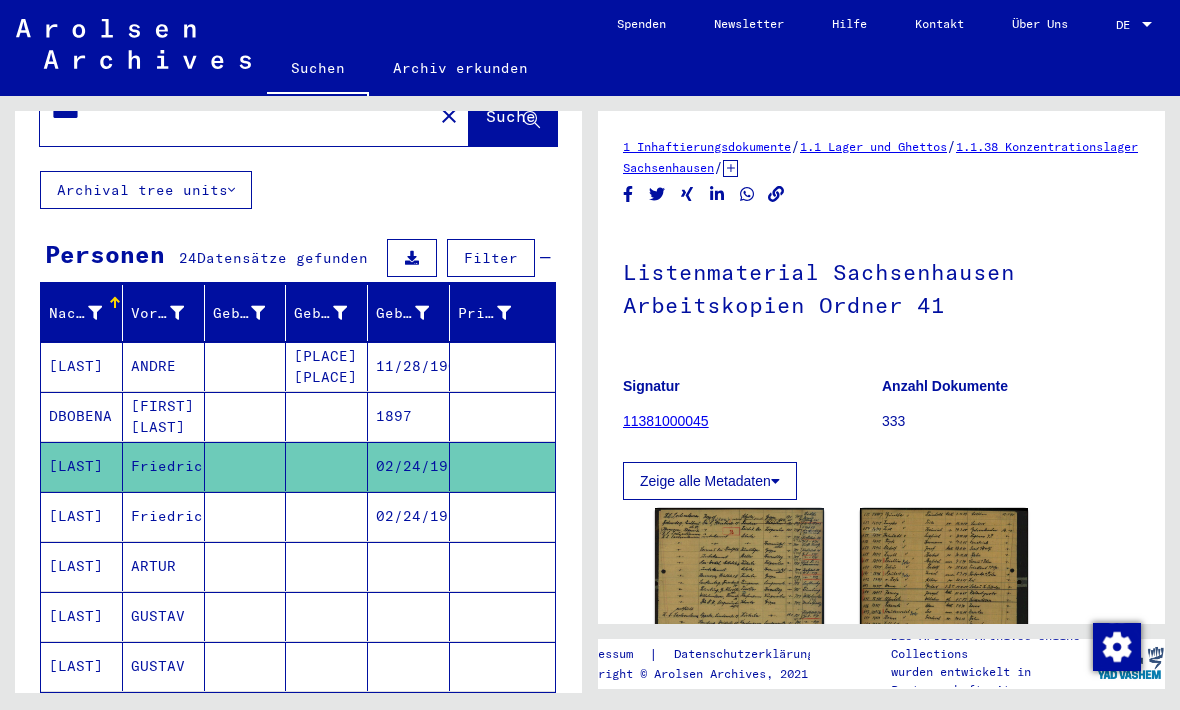 click 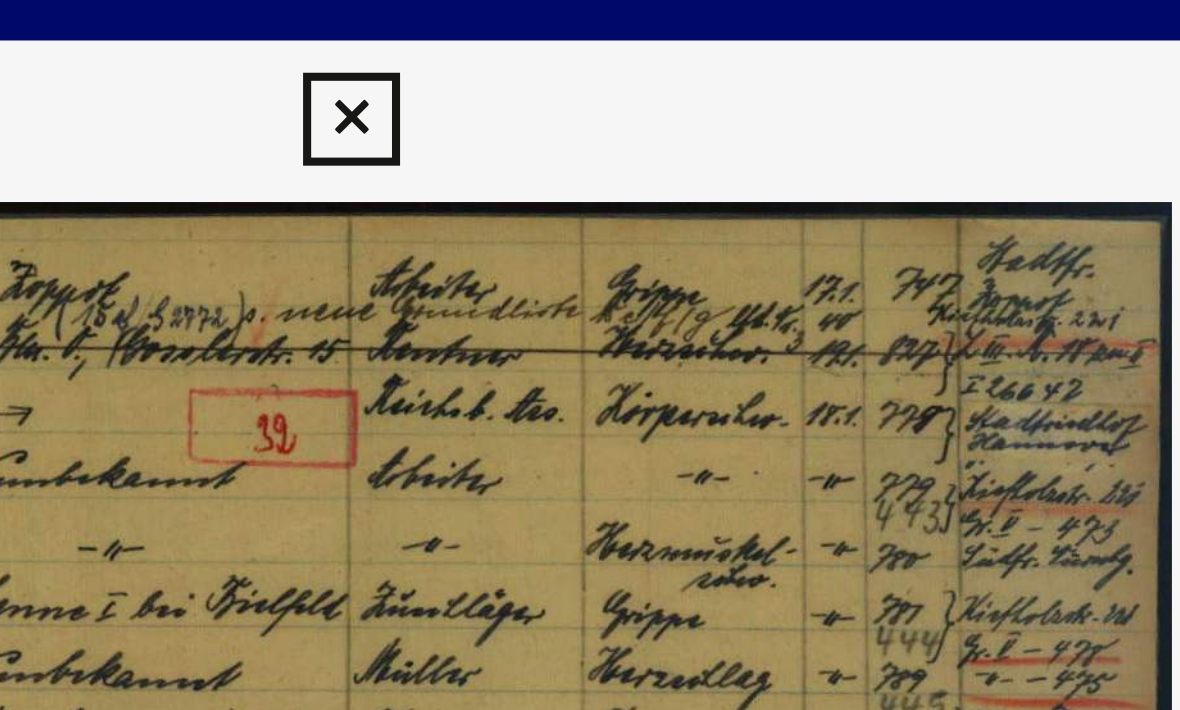 click at bounding box center [590, 305] 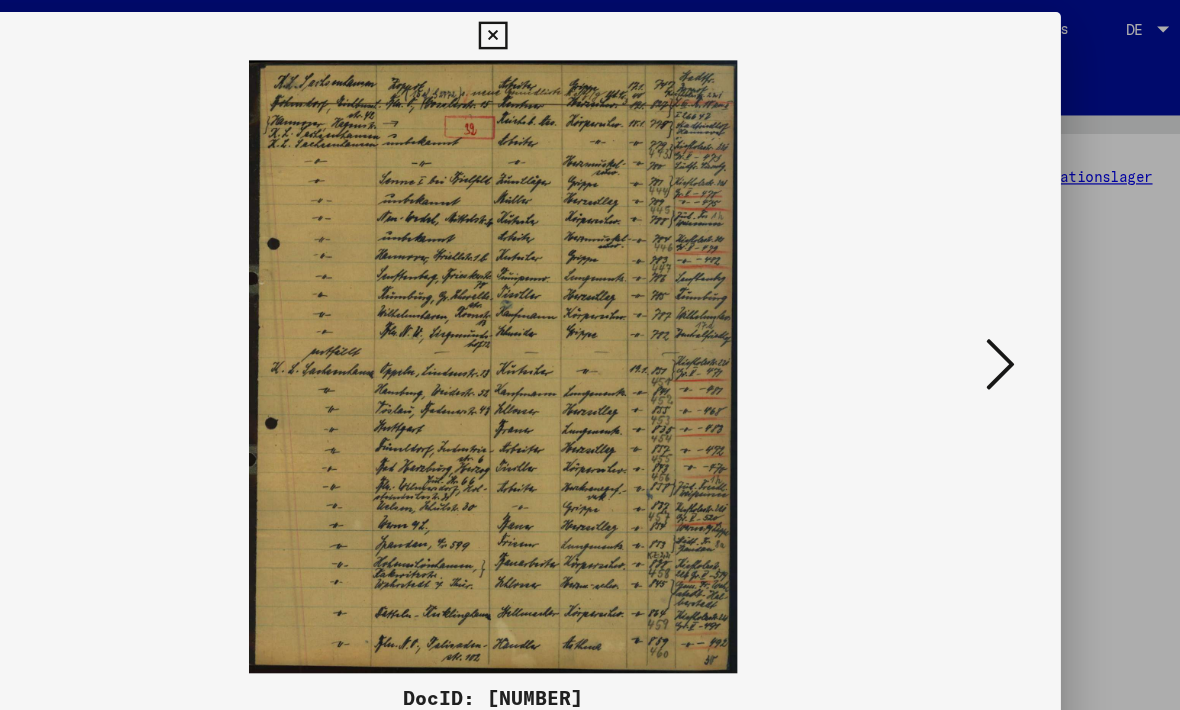 click at bounding box center [1012, 303] 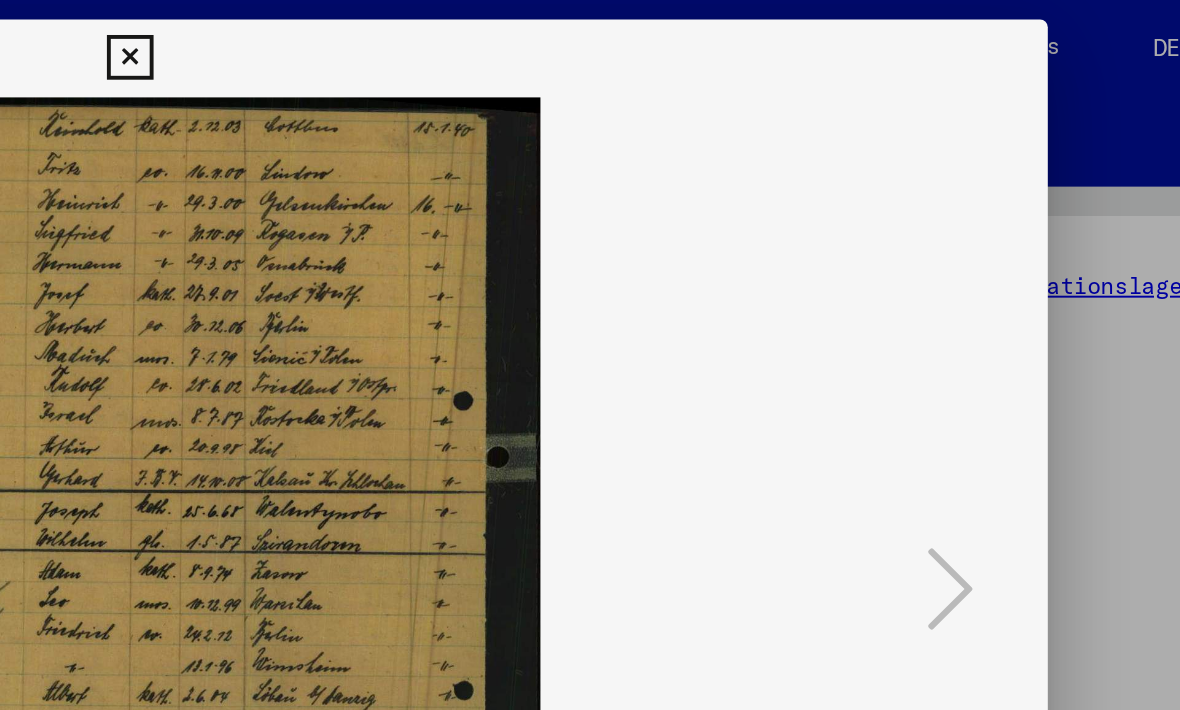 click at bounding box center (589, 30) 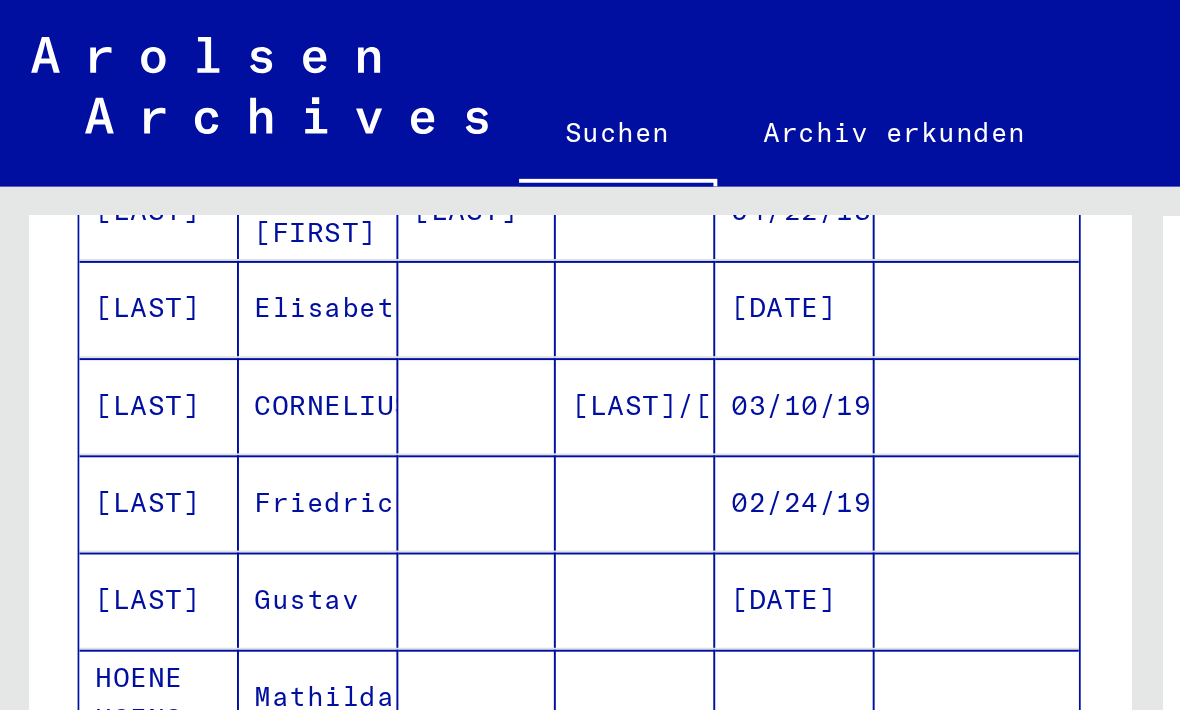 scroll, scrollTop: 1188, scrollLeft: 0, axis: vertical 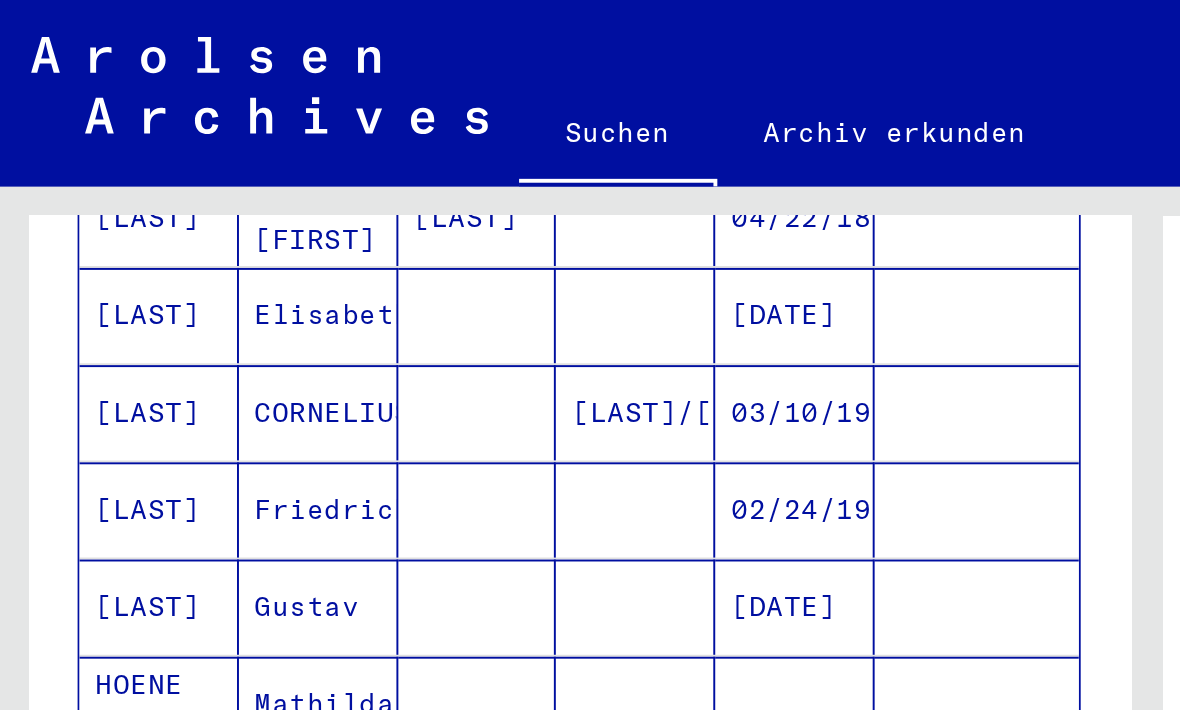click on "Friedrich" at bounding box center (164, 312) 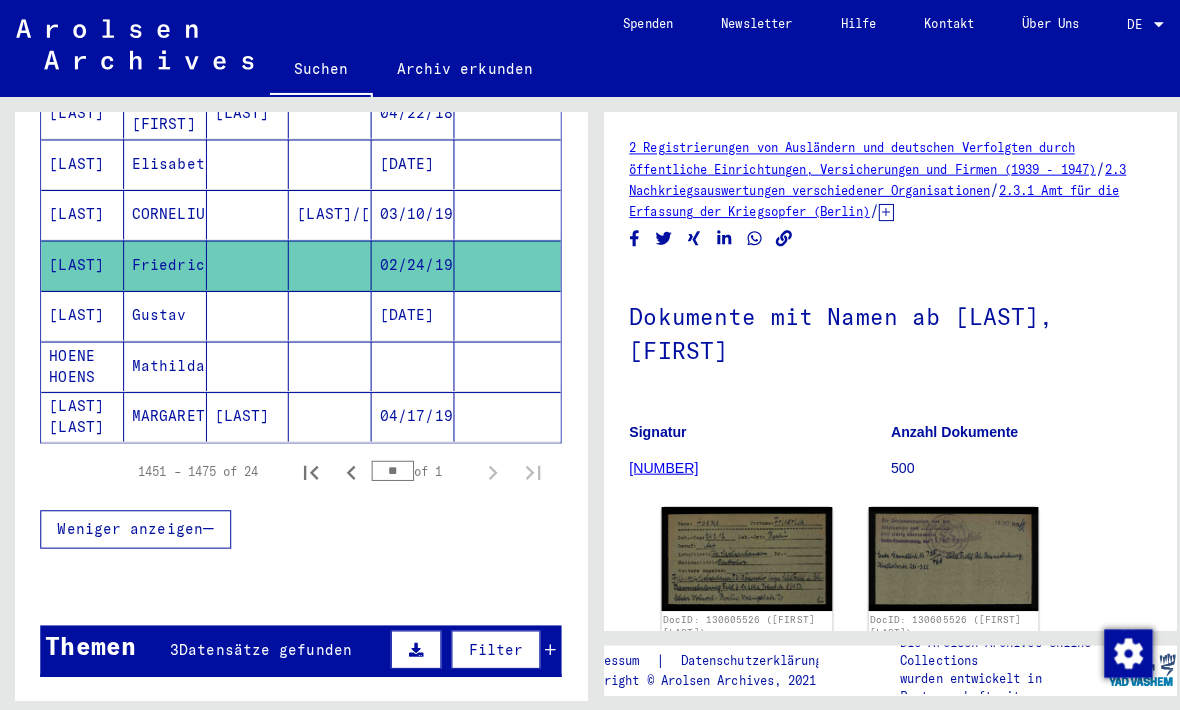 click 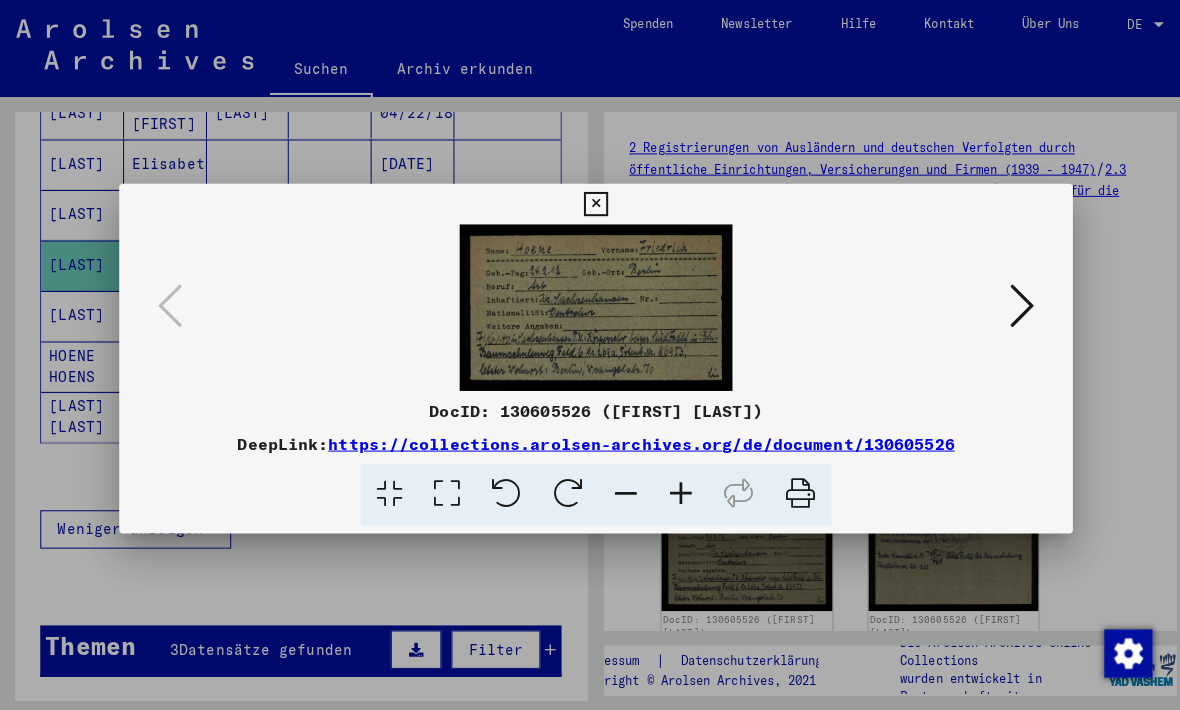 click at bounding box center (590, 304) 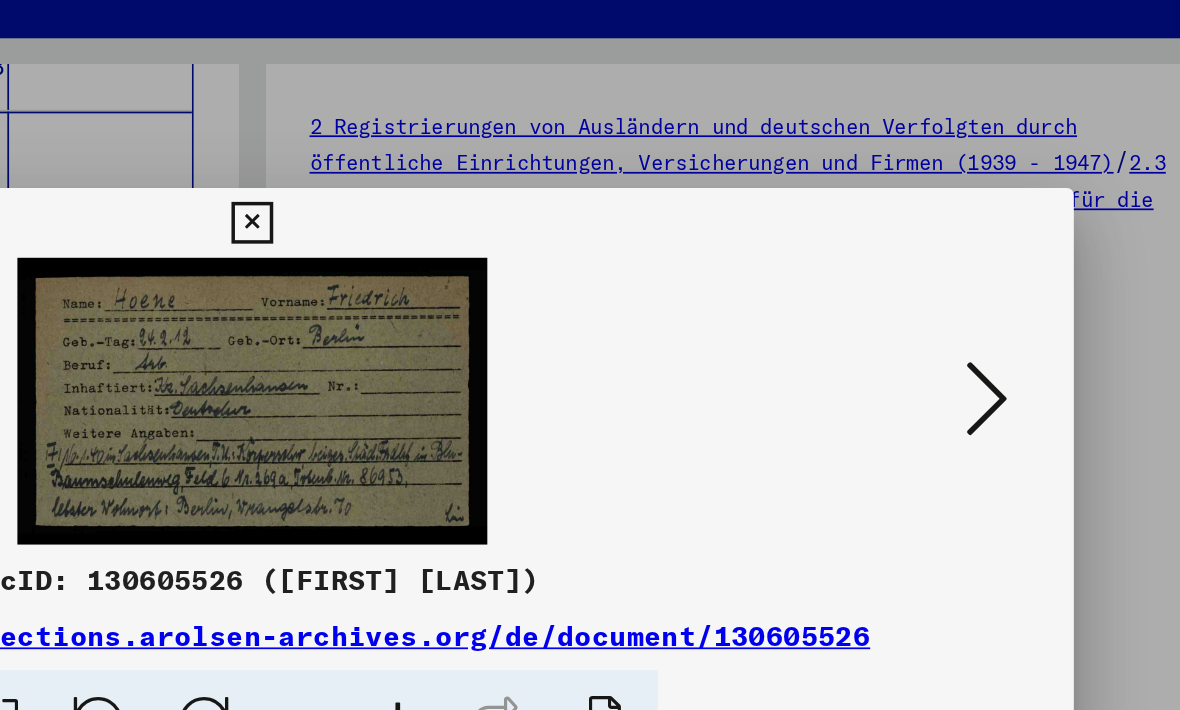 click at bounding box center (1012, 303) 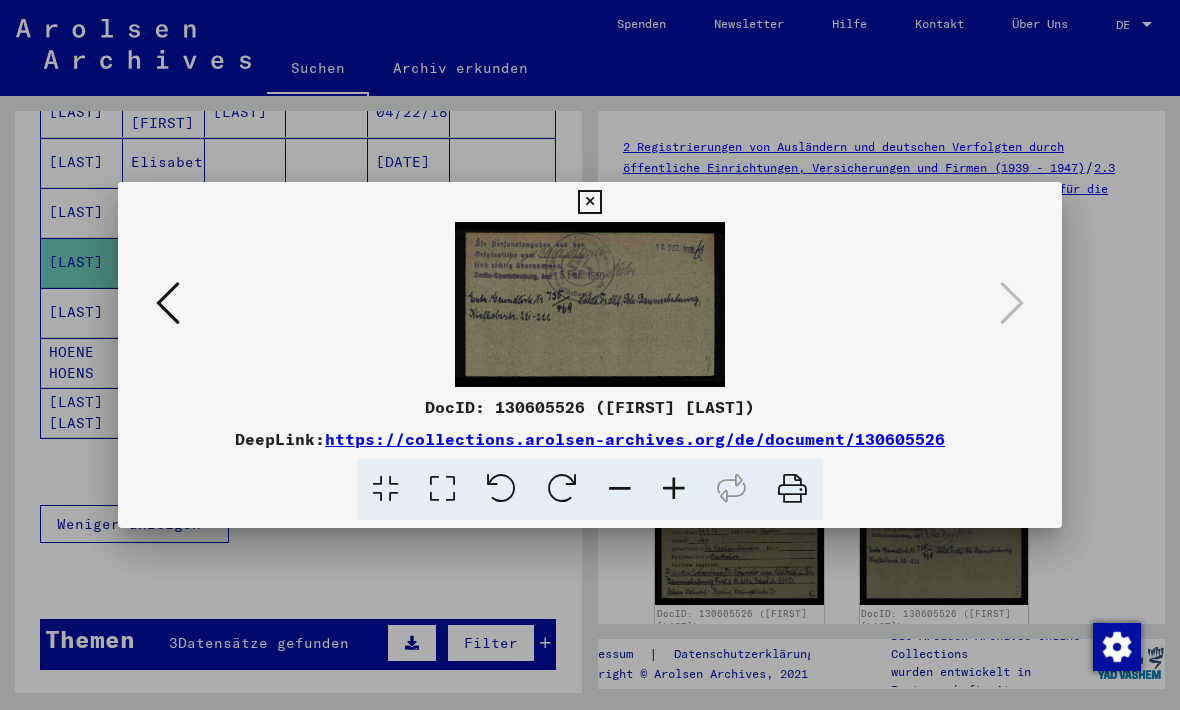 click at bounding box center (589, 202) 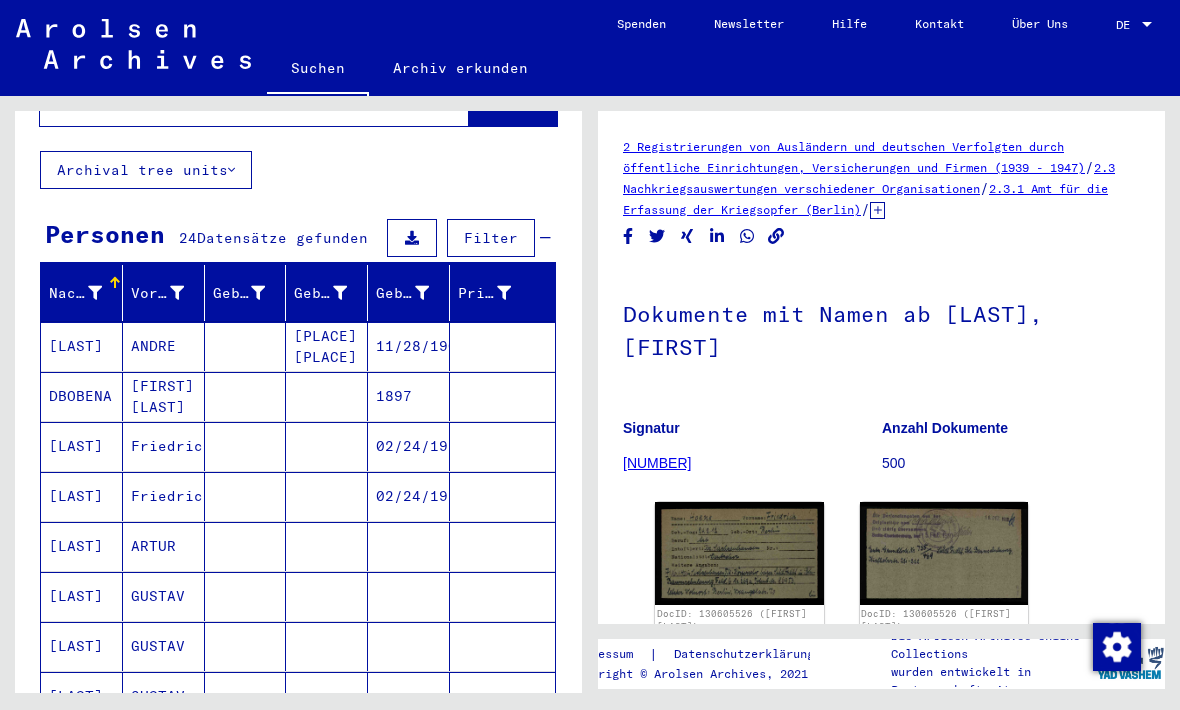 scroll, scrollTop: 103, scrollLeft: 0, axis: vertical 